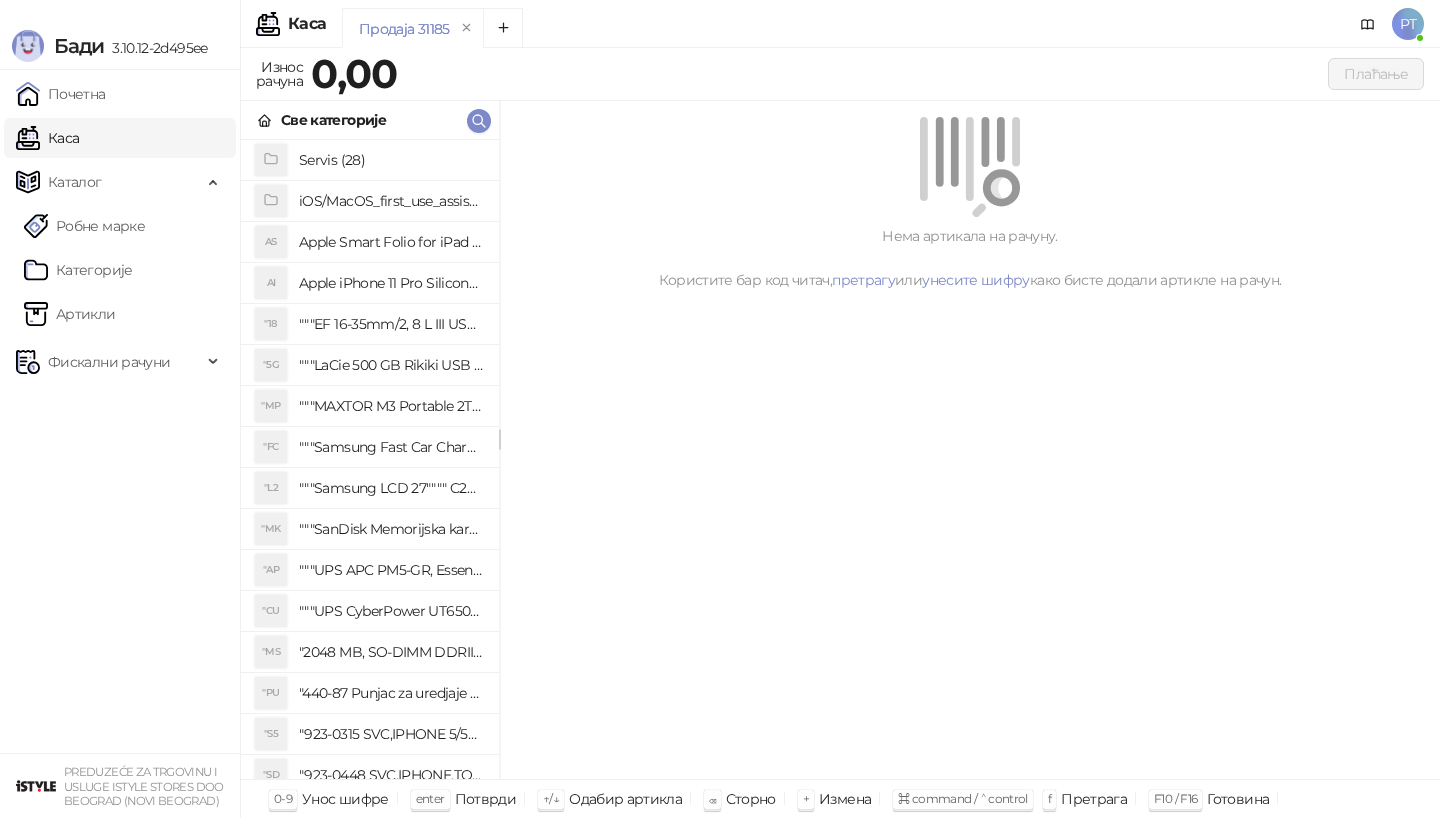 scroll, scrollTop: 0, scrollLeft: 0, axis: both 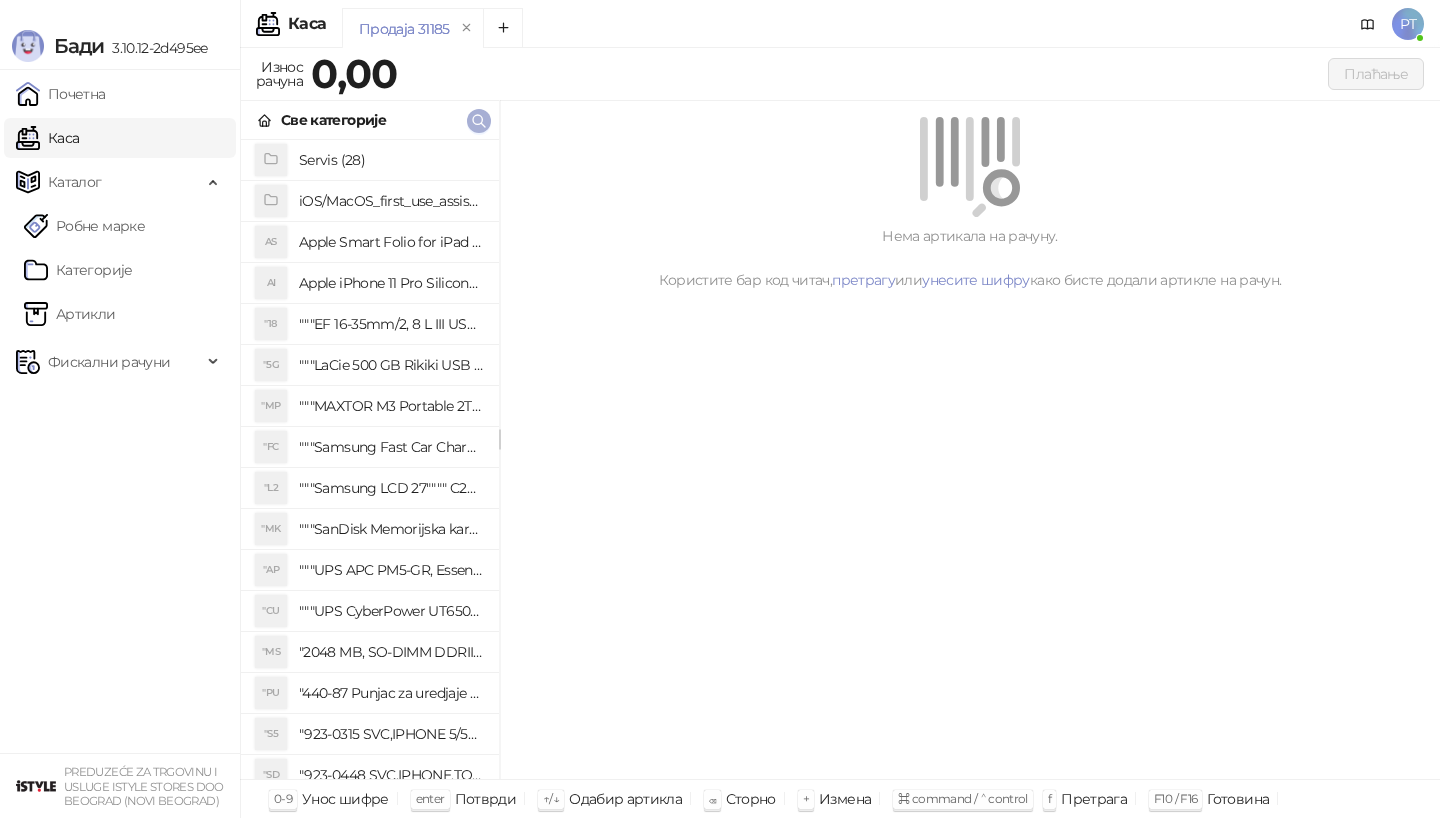 click 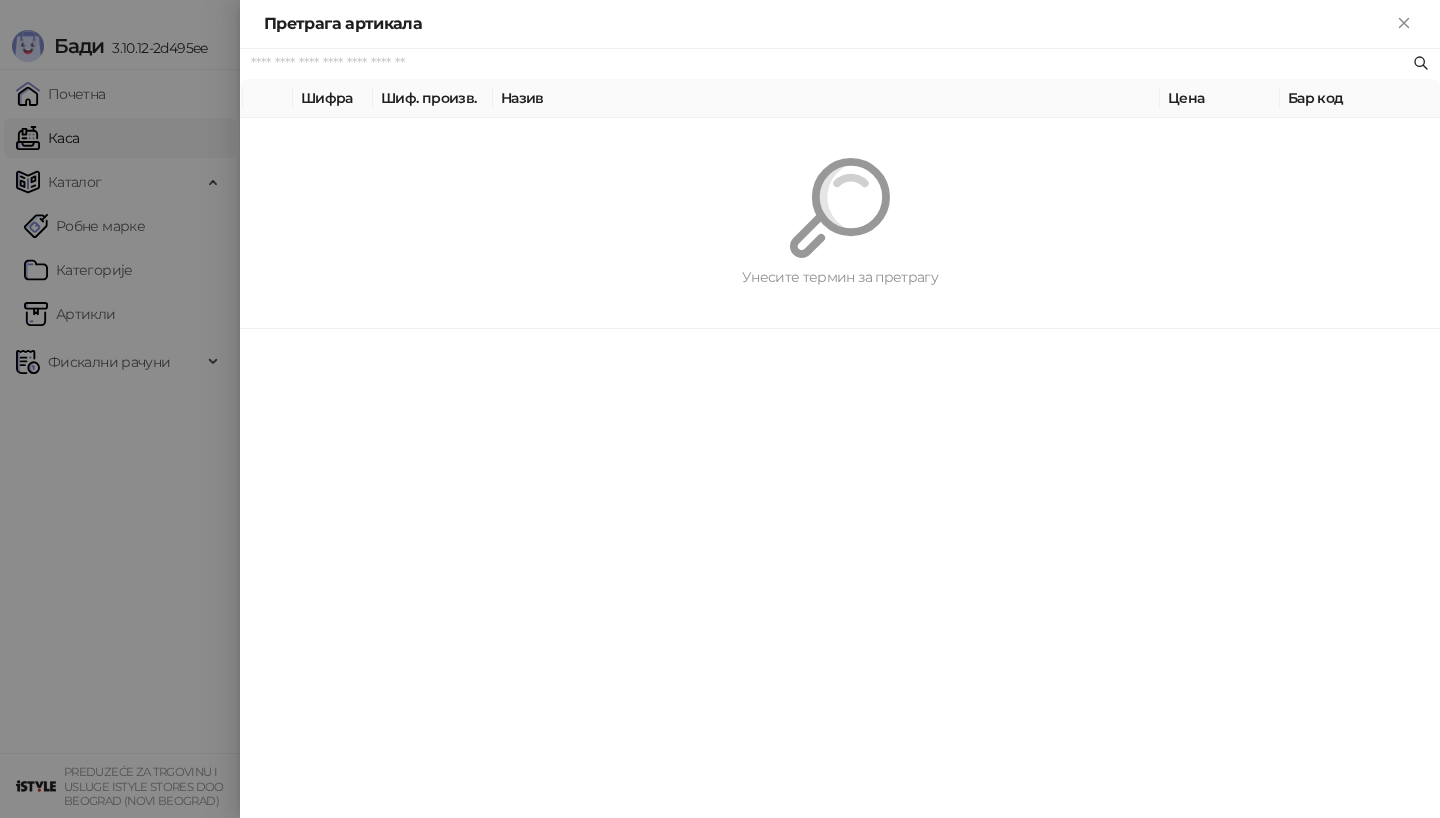 paste on "*********" 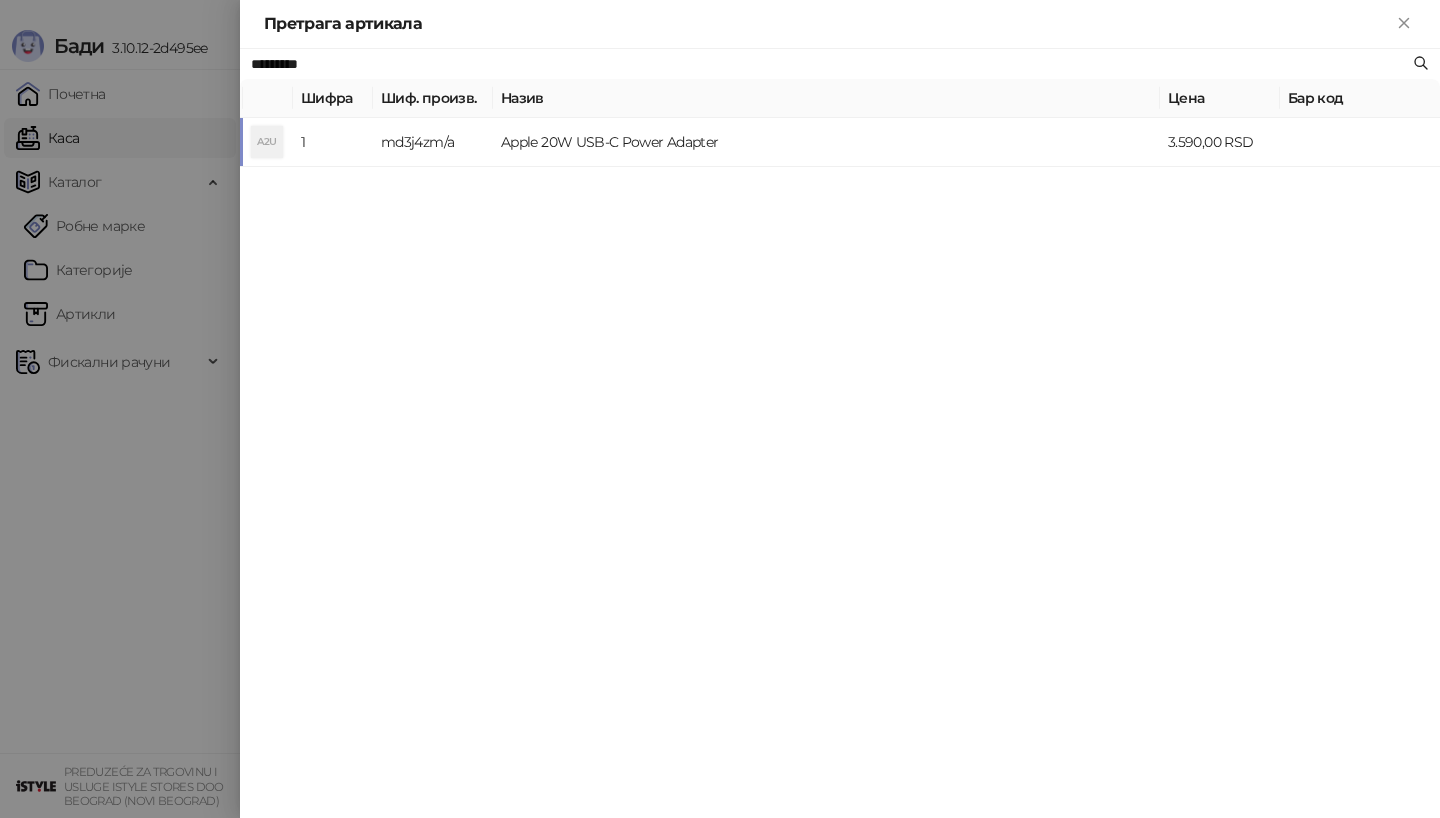 click on "A2U" at bounding box center (267, 142) 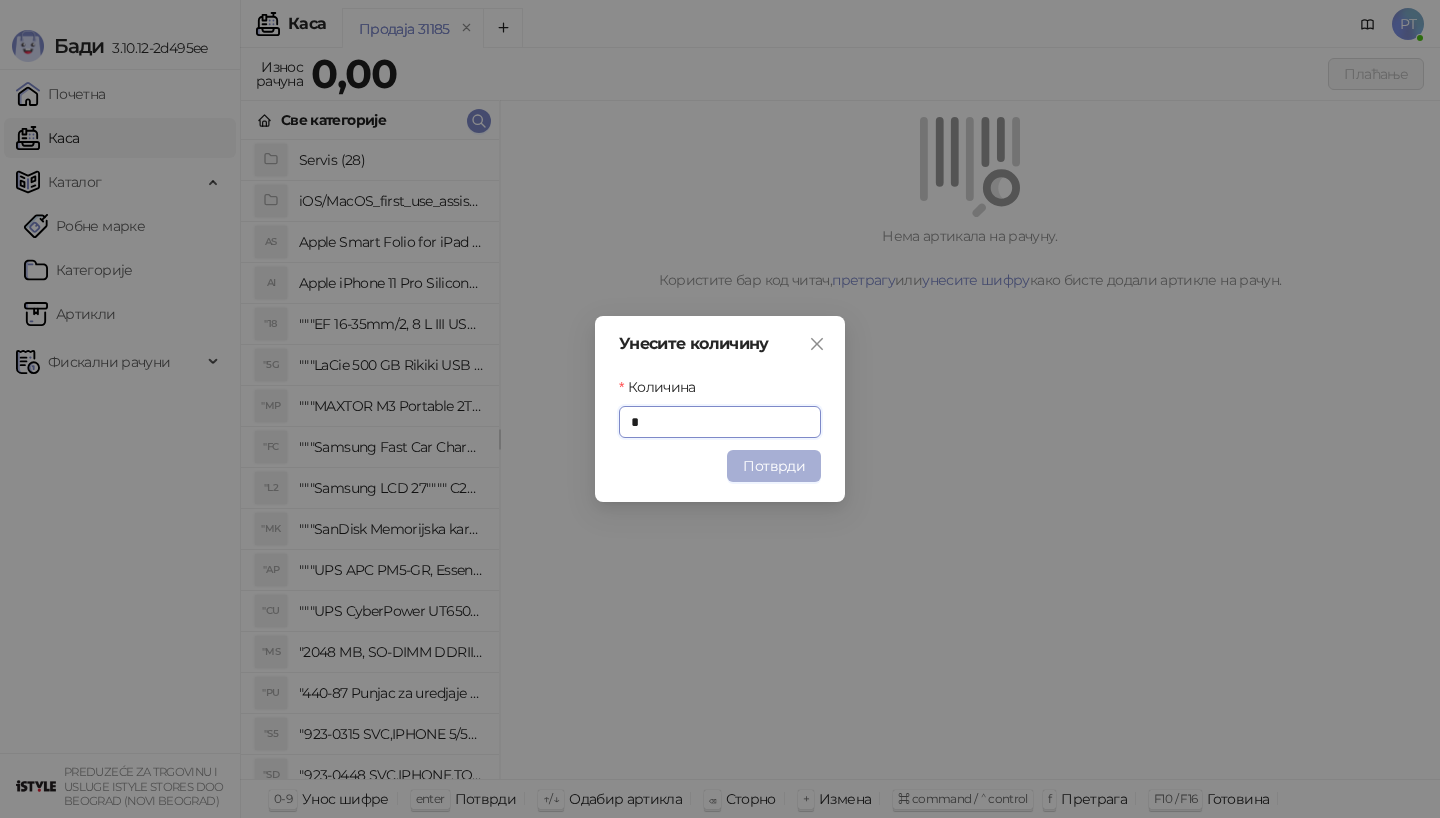 click on "Потврди" at bounding box center (774, 466) 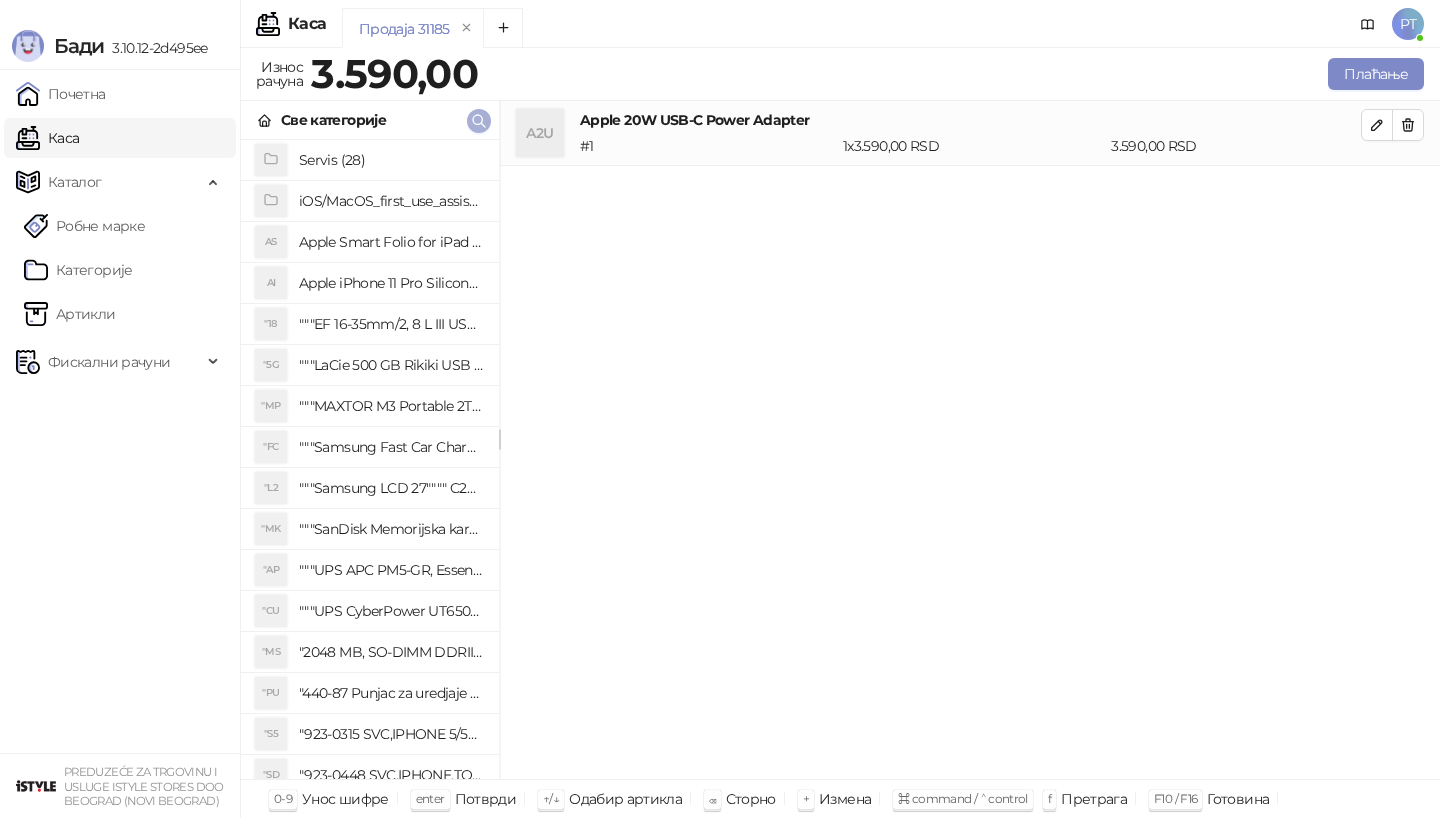 click 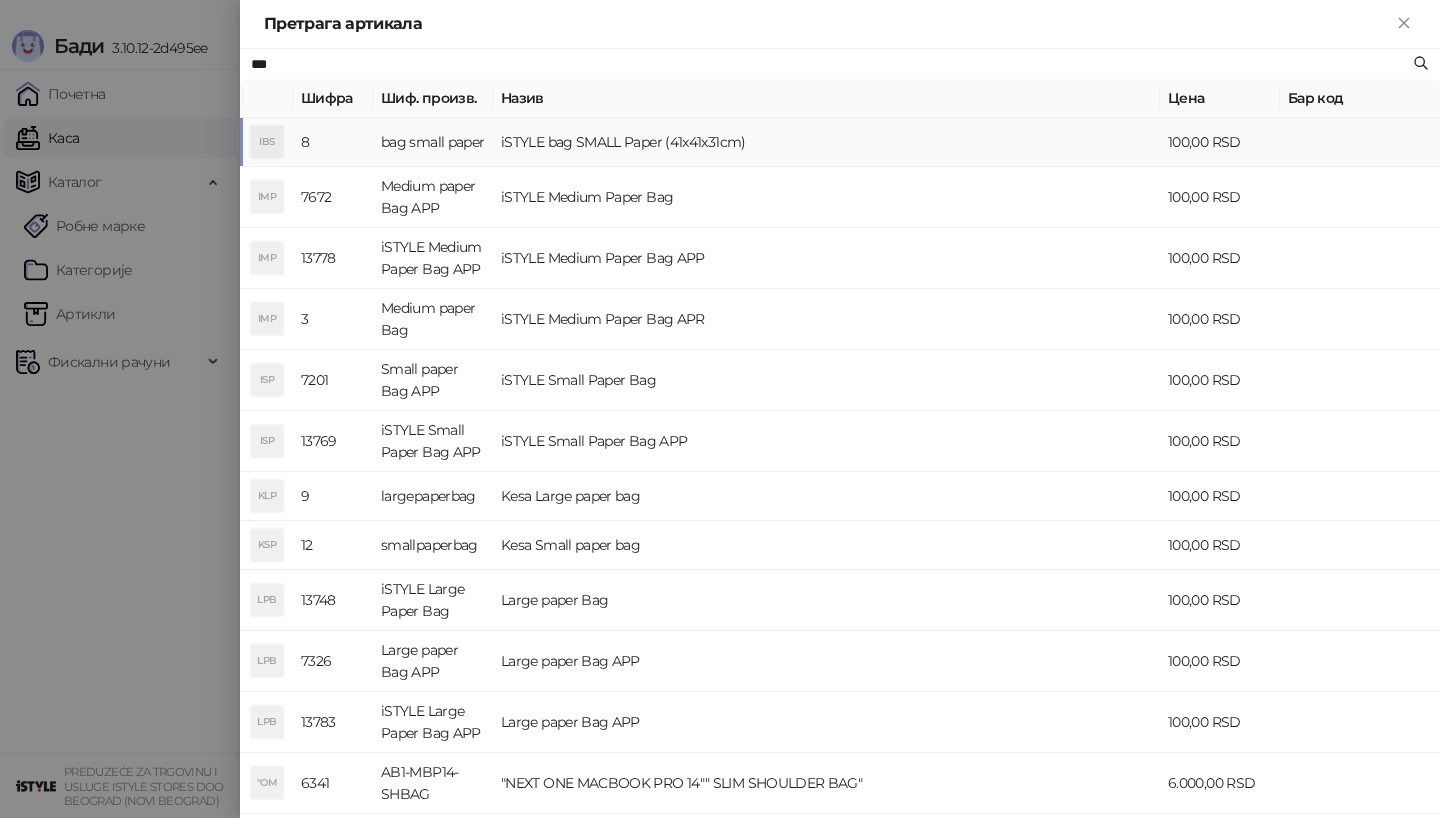 type on "***" 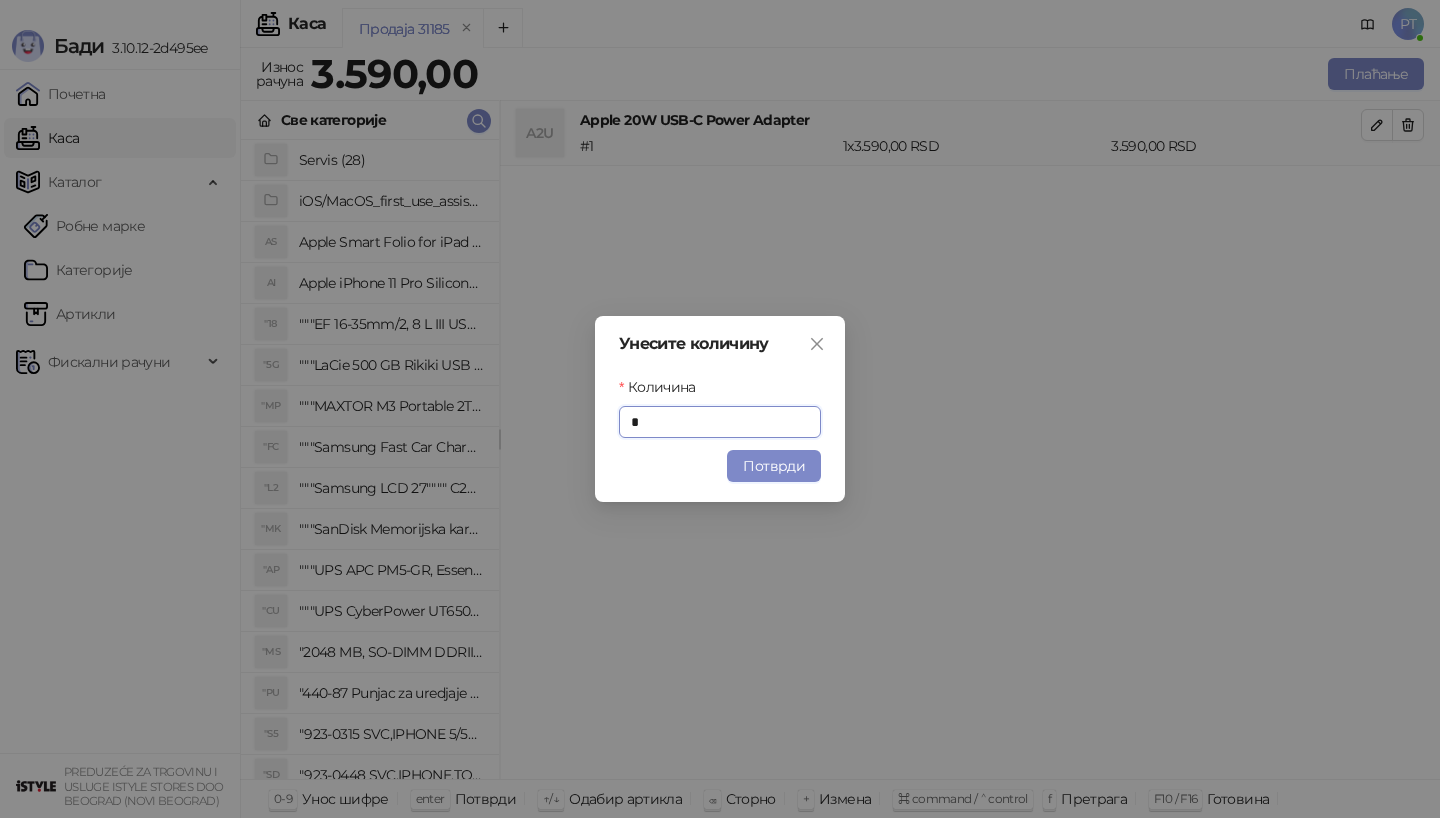 click on "Унесите количину Количина * Потврди" at bounding box center [720, 409] 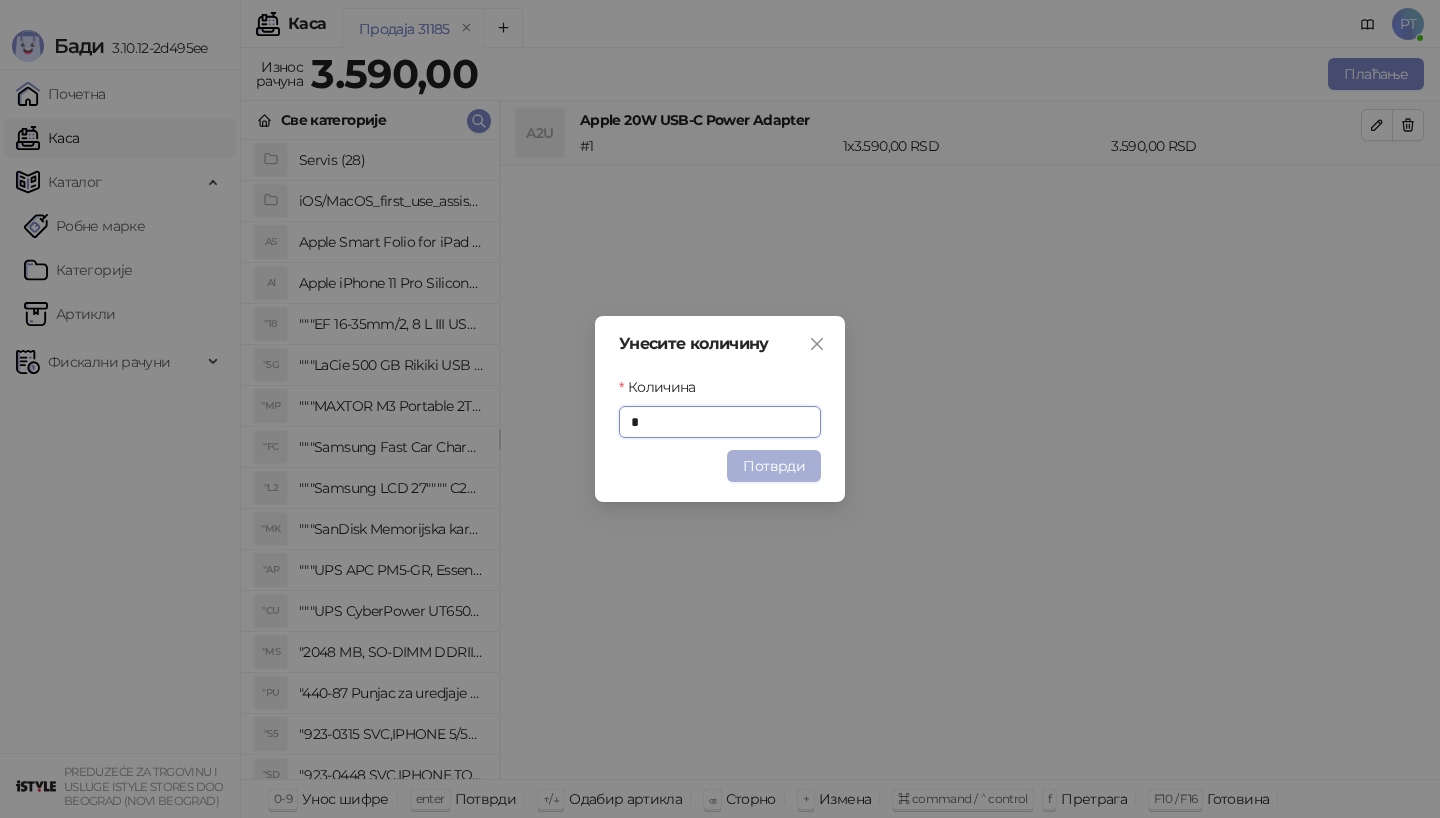 click on "Потврди" at bounding box center (774, 466) 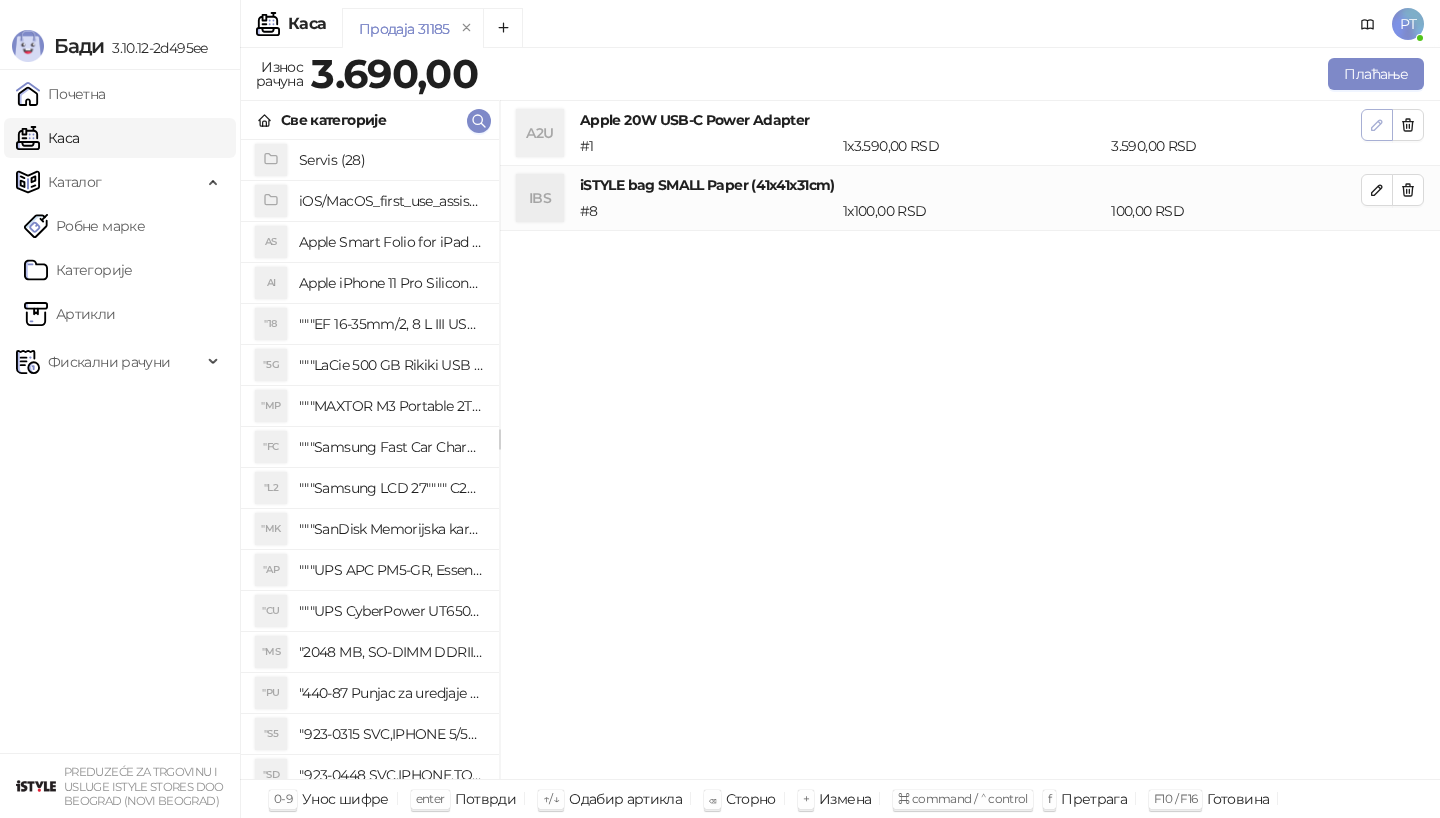 click 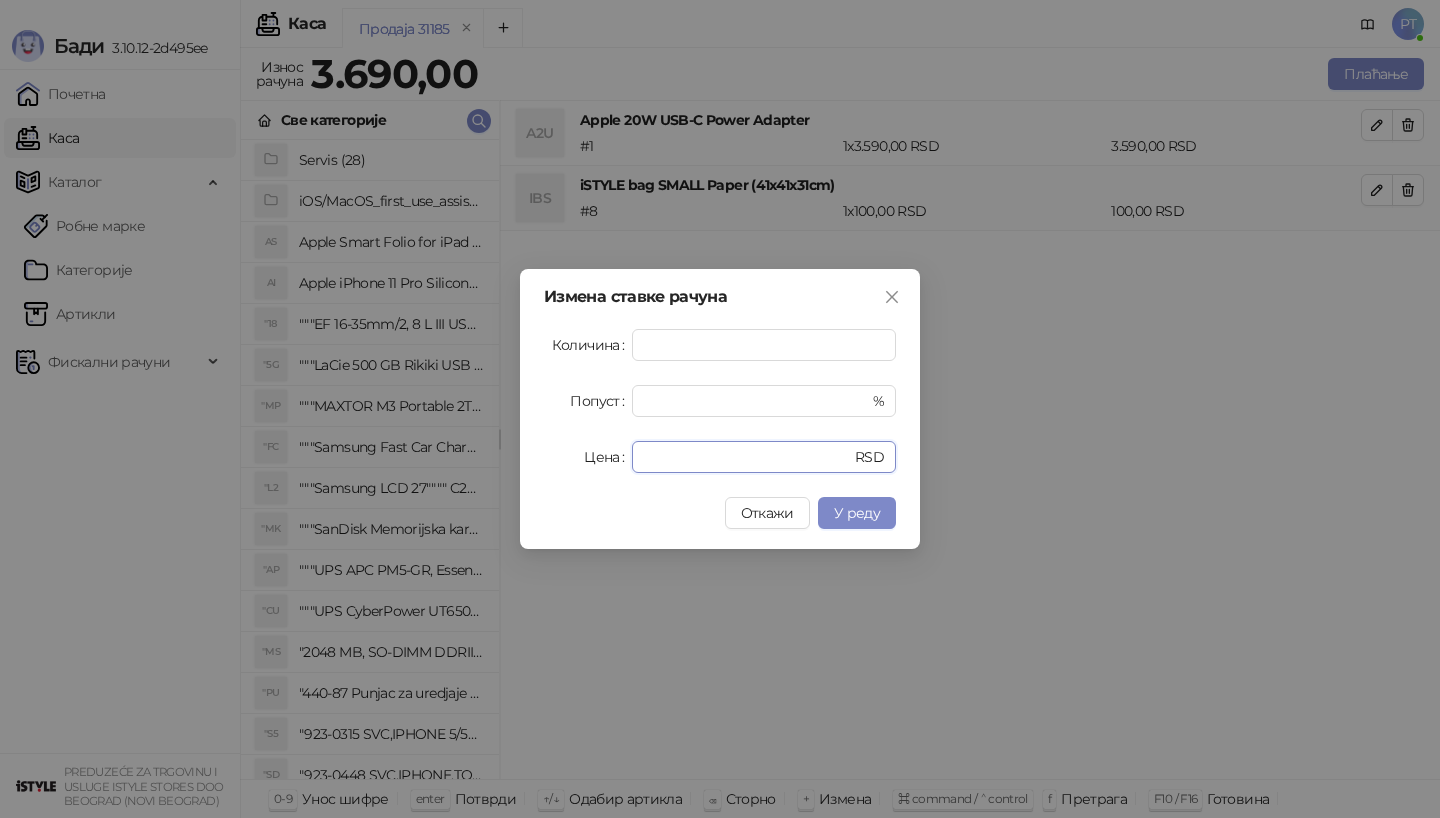 drag, startPoint x: 684, startPoint y: 457, endPoint x: 532, endPoint y: 457, distance: 152 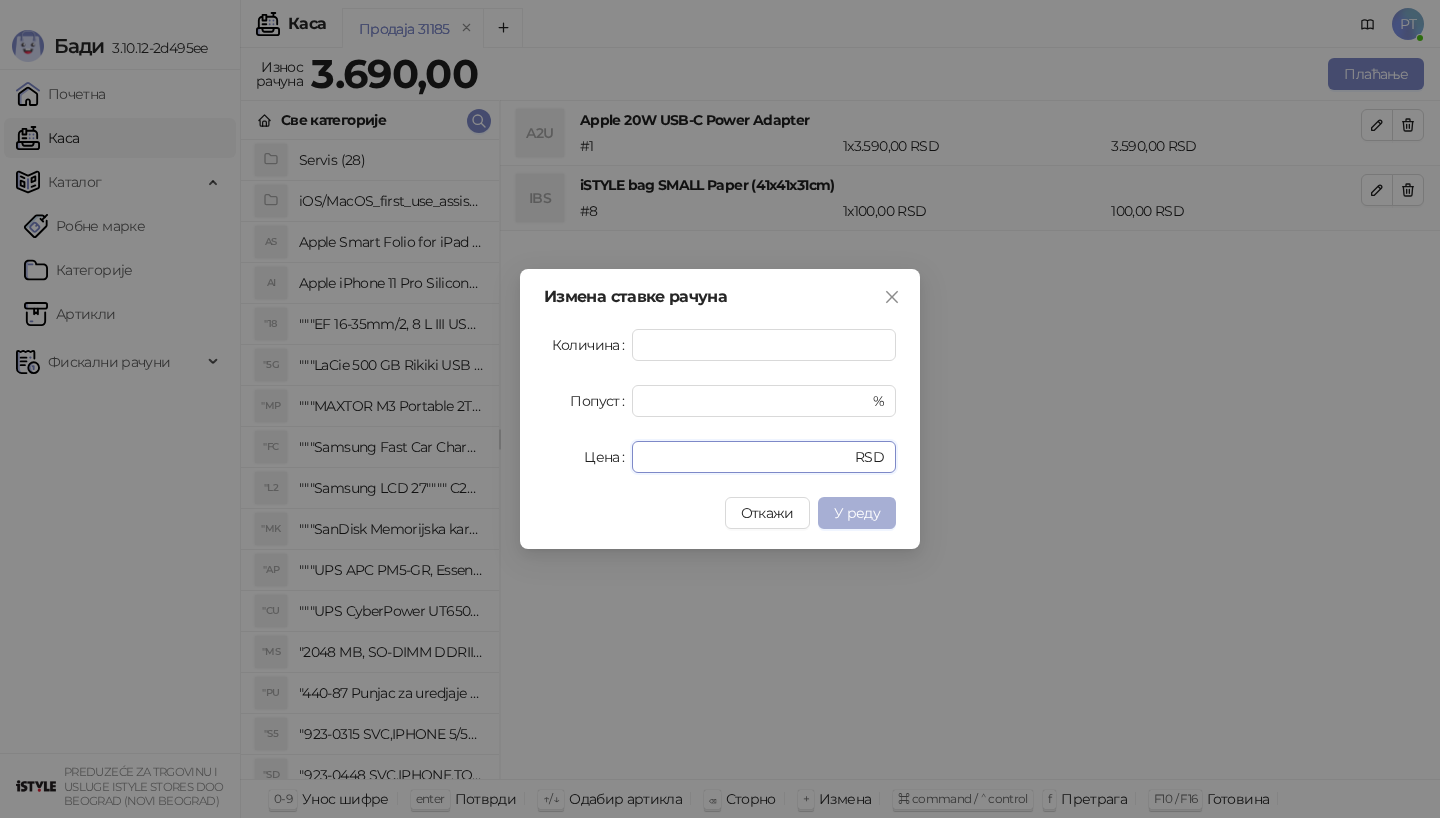 type on "****" 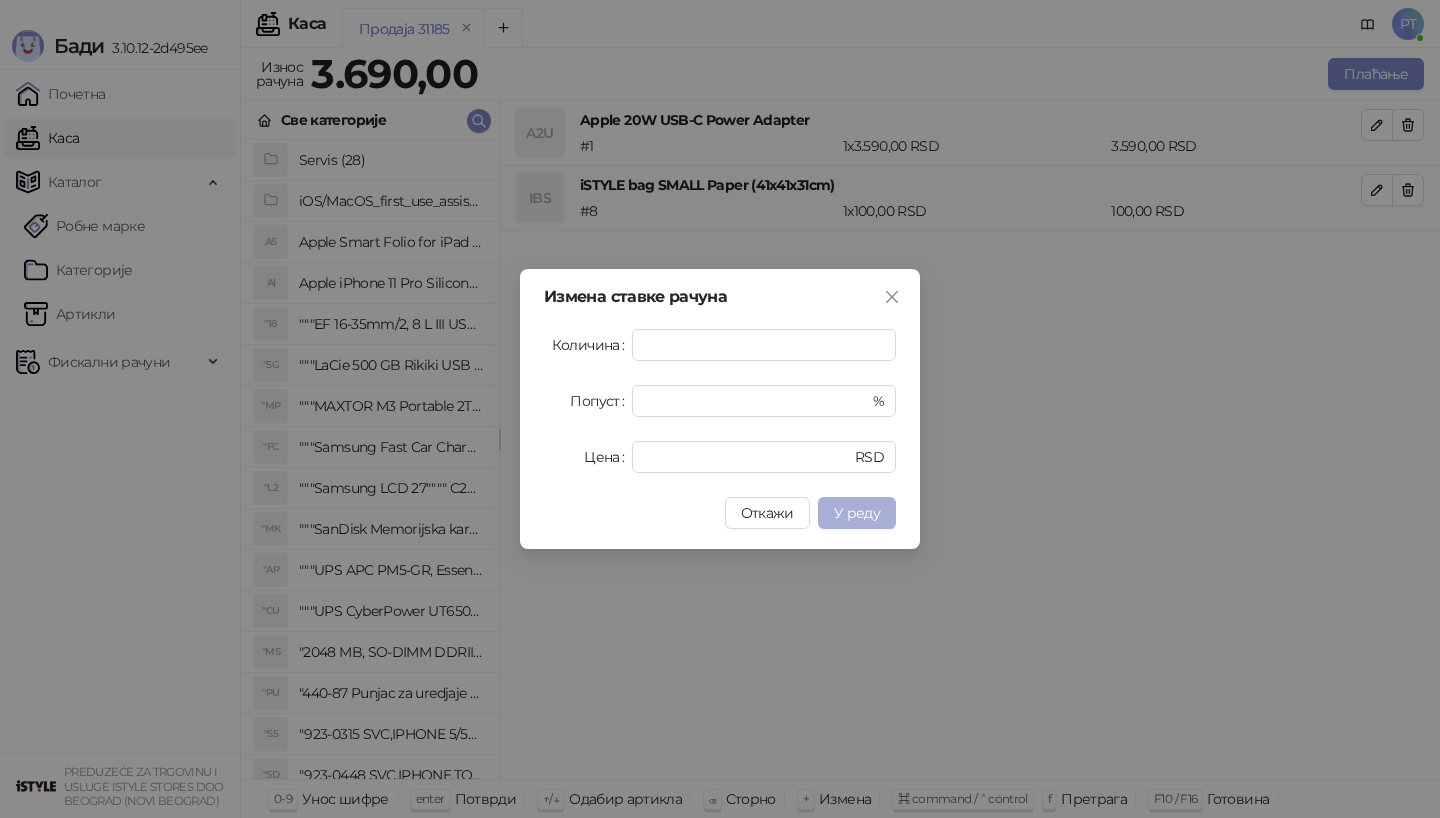 click on "У реду" at bounding box center [857, 513] 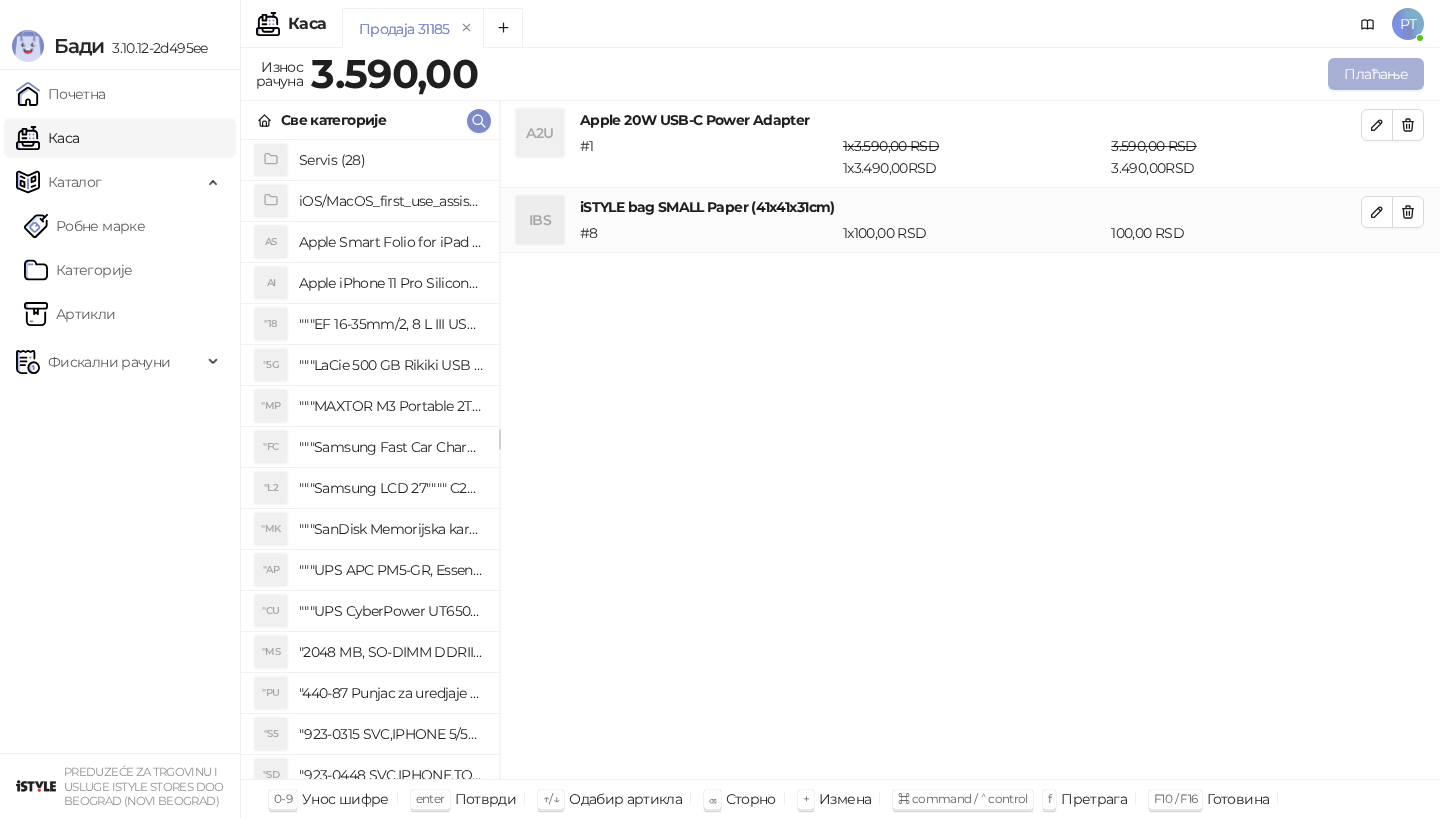 click on "Плаћање" at bounding box center [1376, 74] 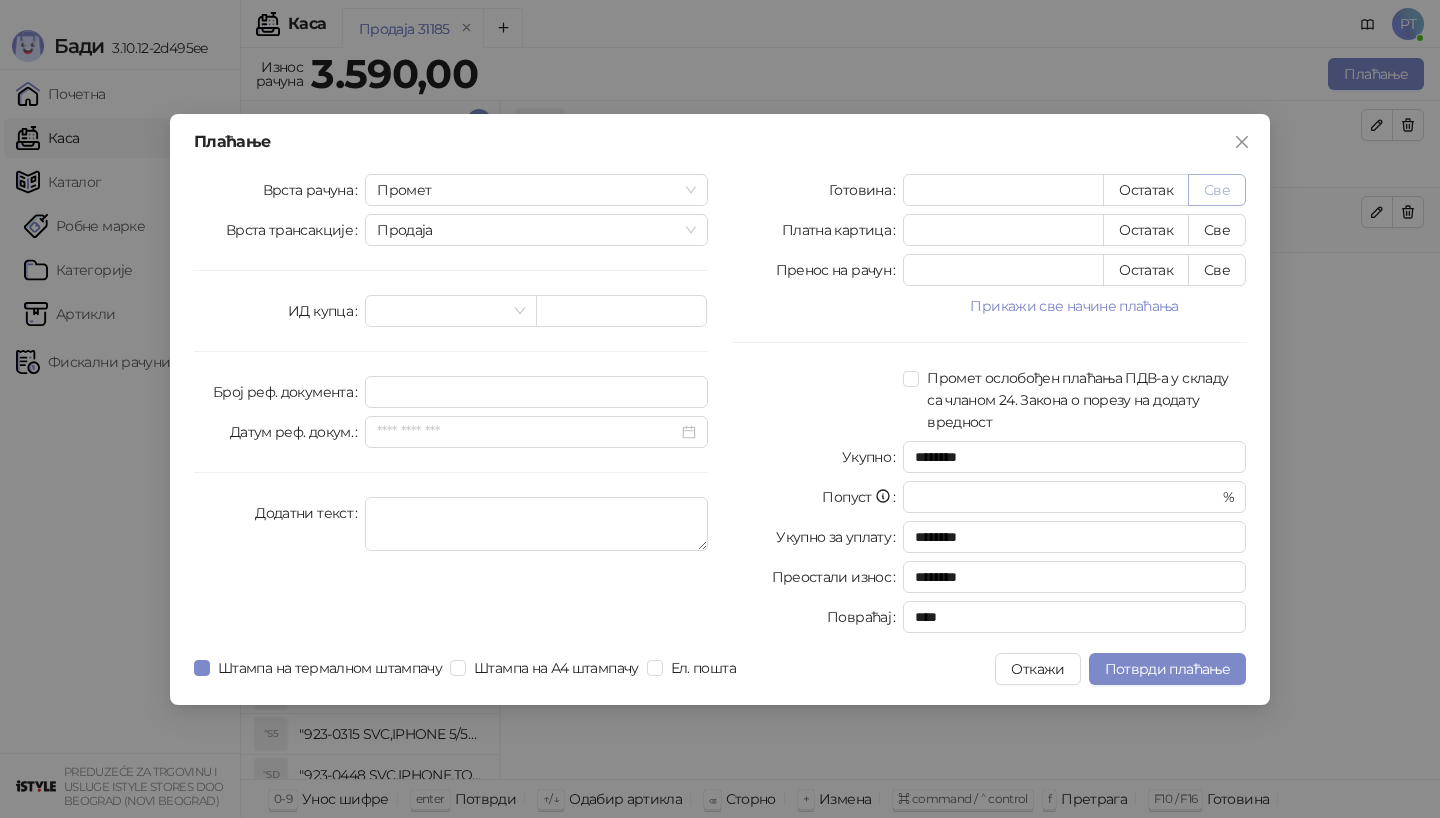 click on "Све" at bounding box center [1217, 190] 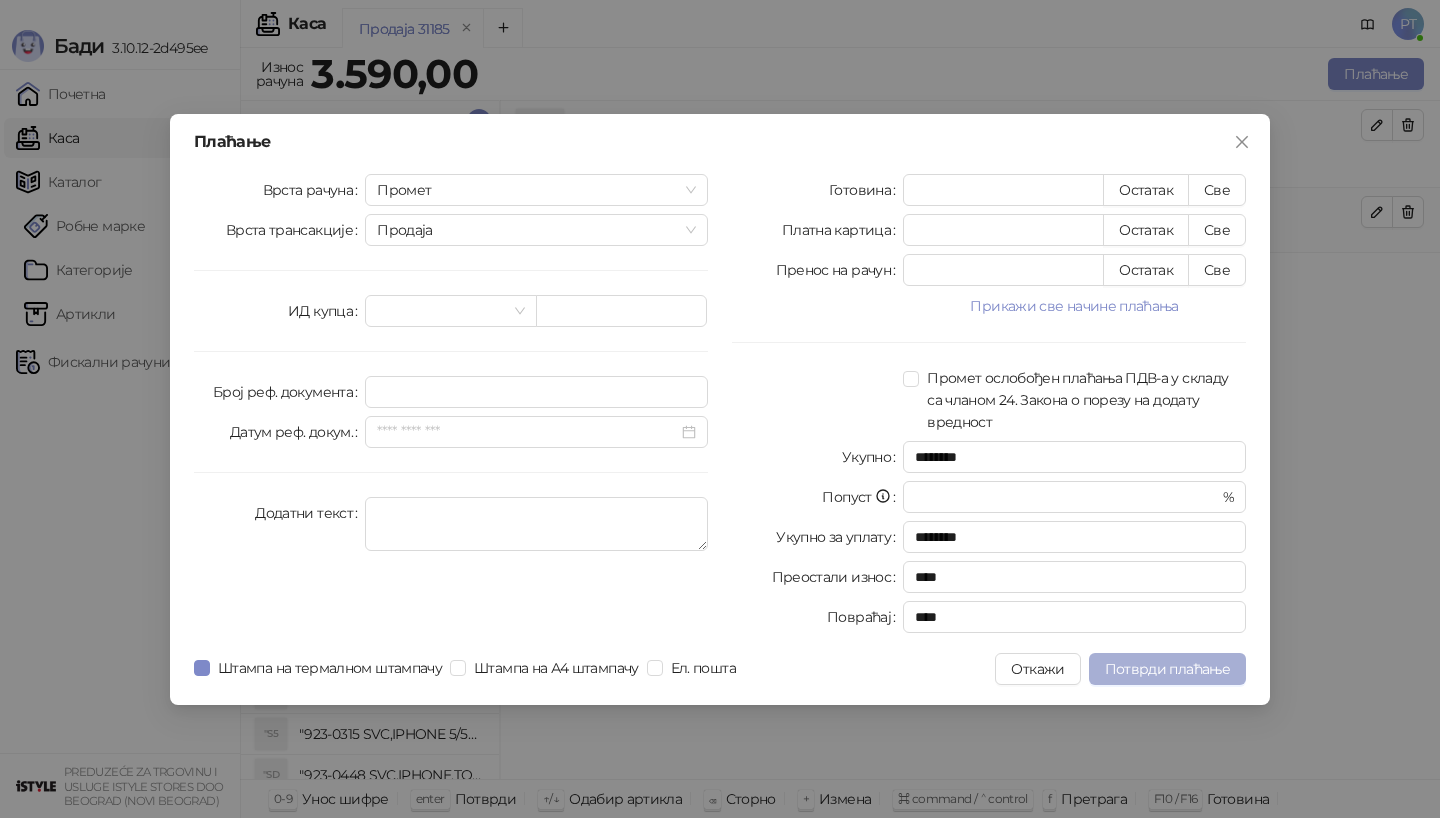 click on "Потврди плаћање" at bounding box center [1167, 669] 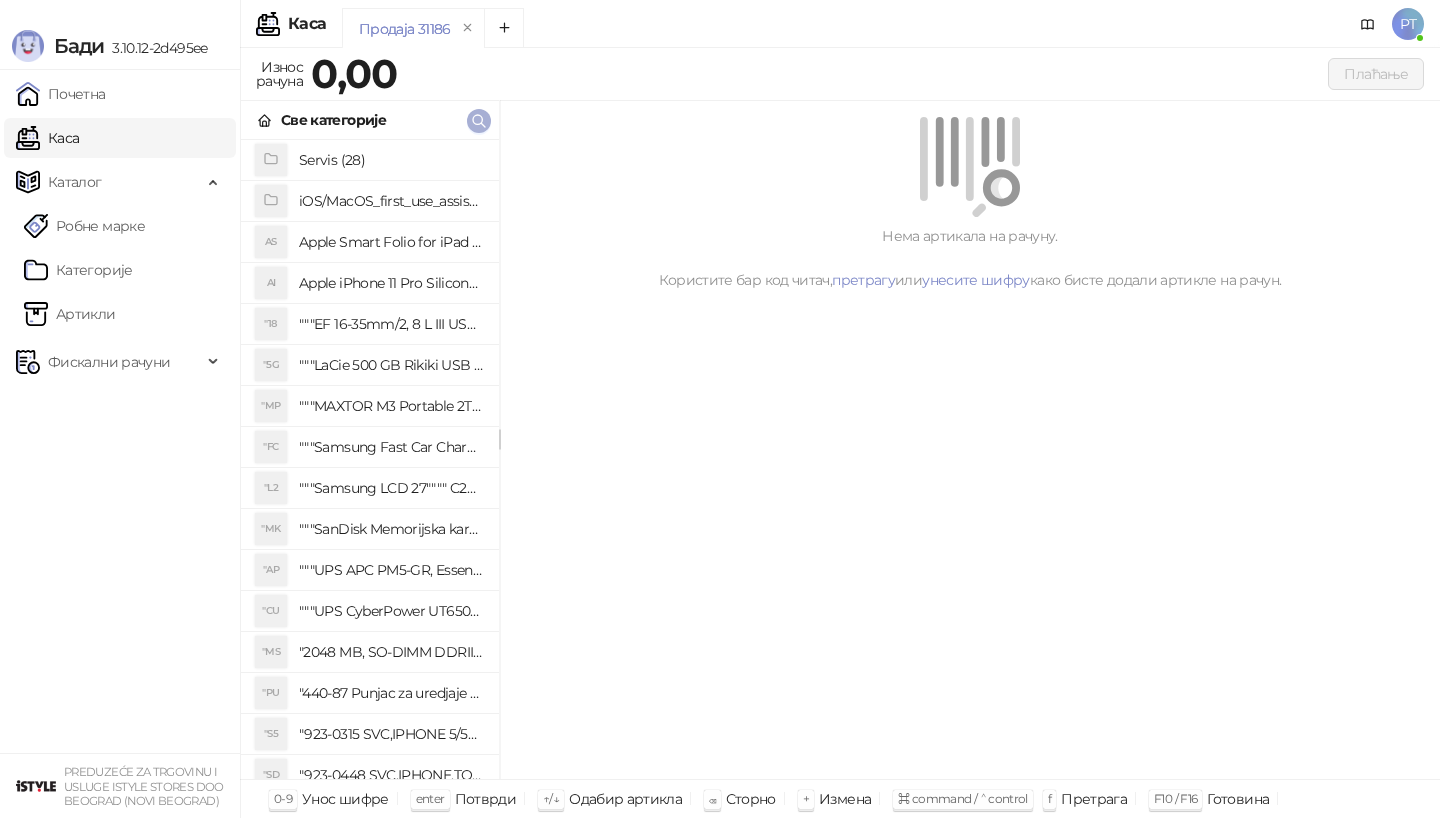 click 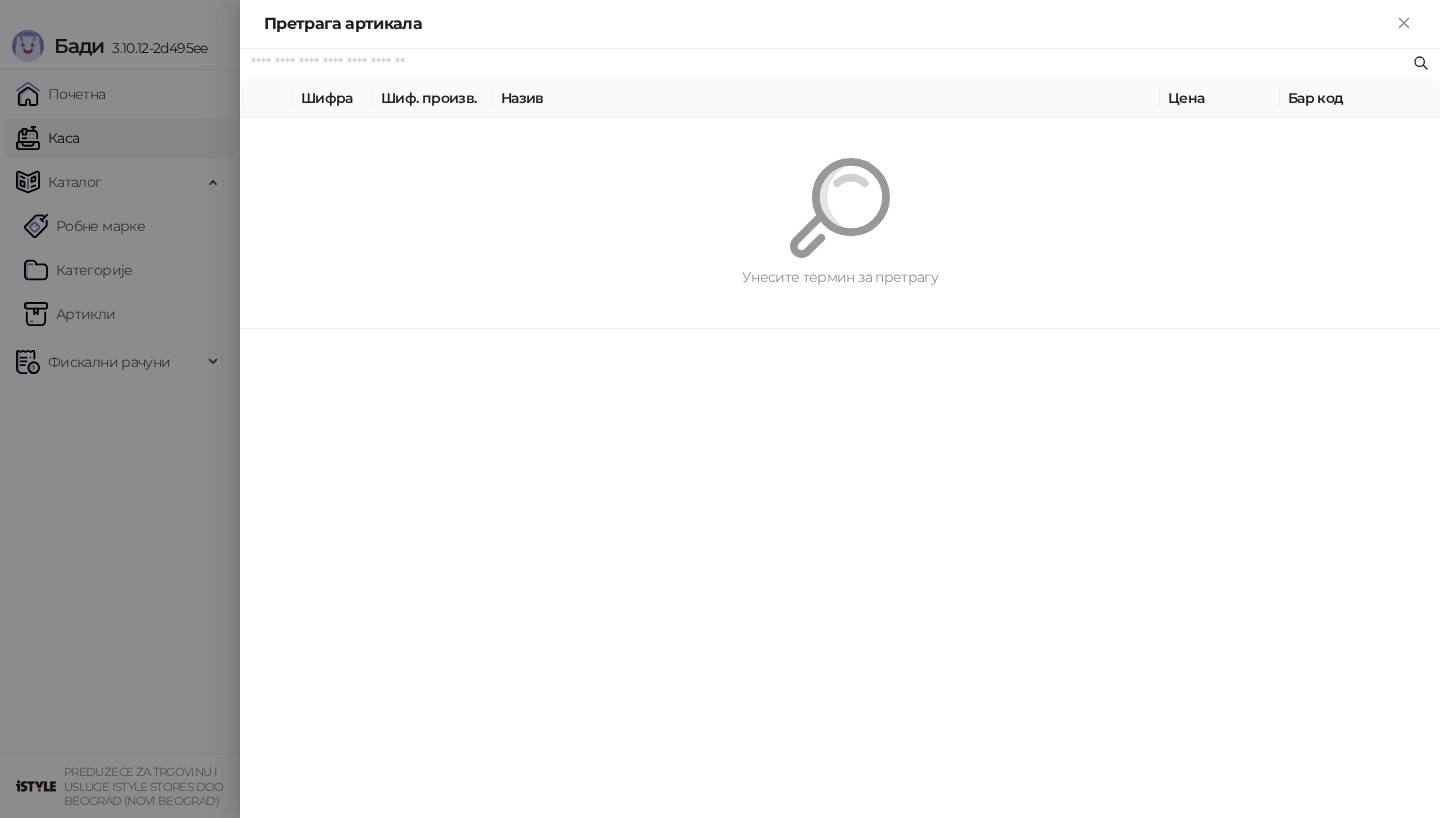 paste on "*********" 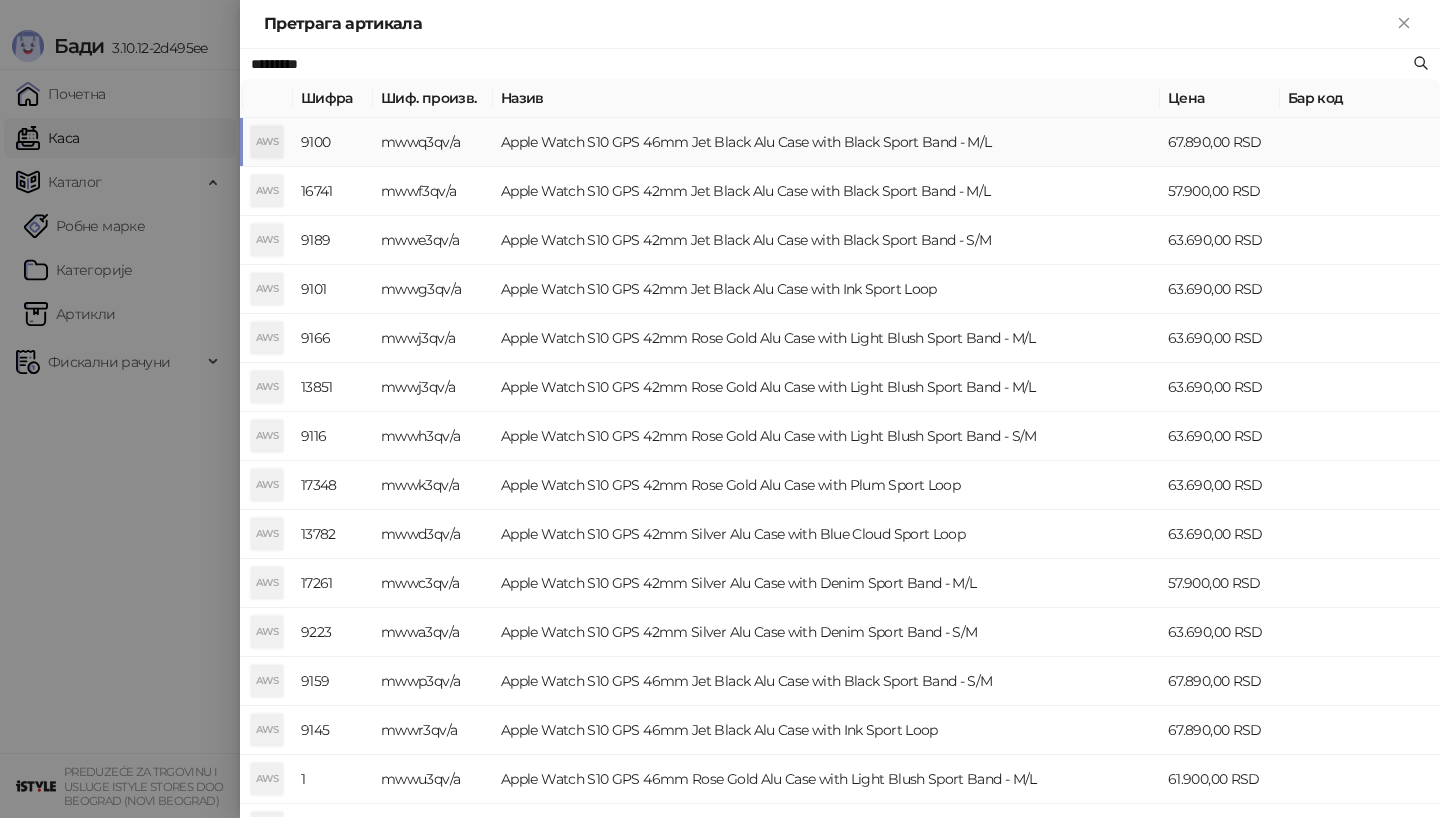 click on "AWS" at bounding box center (267, 142) 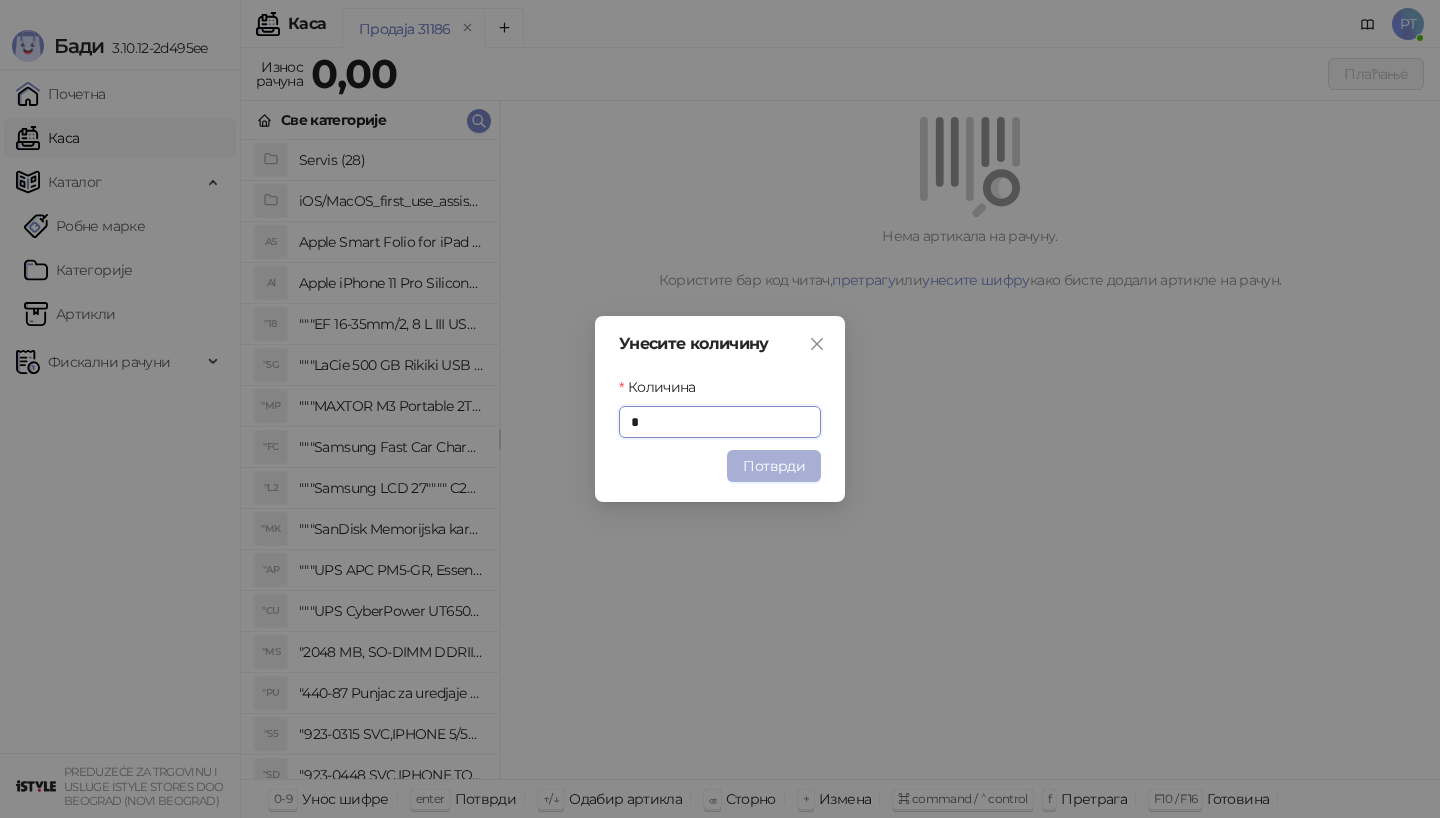 click on "Потврди" at bounding box center [774, 466] 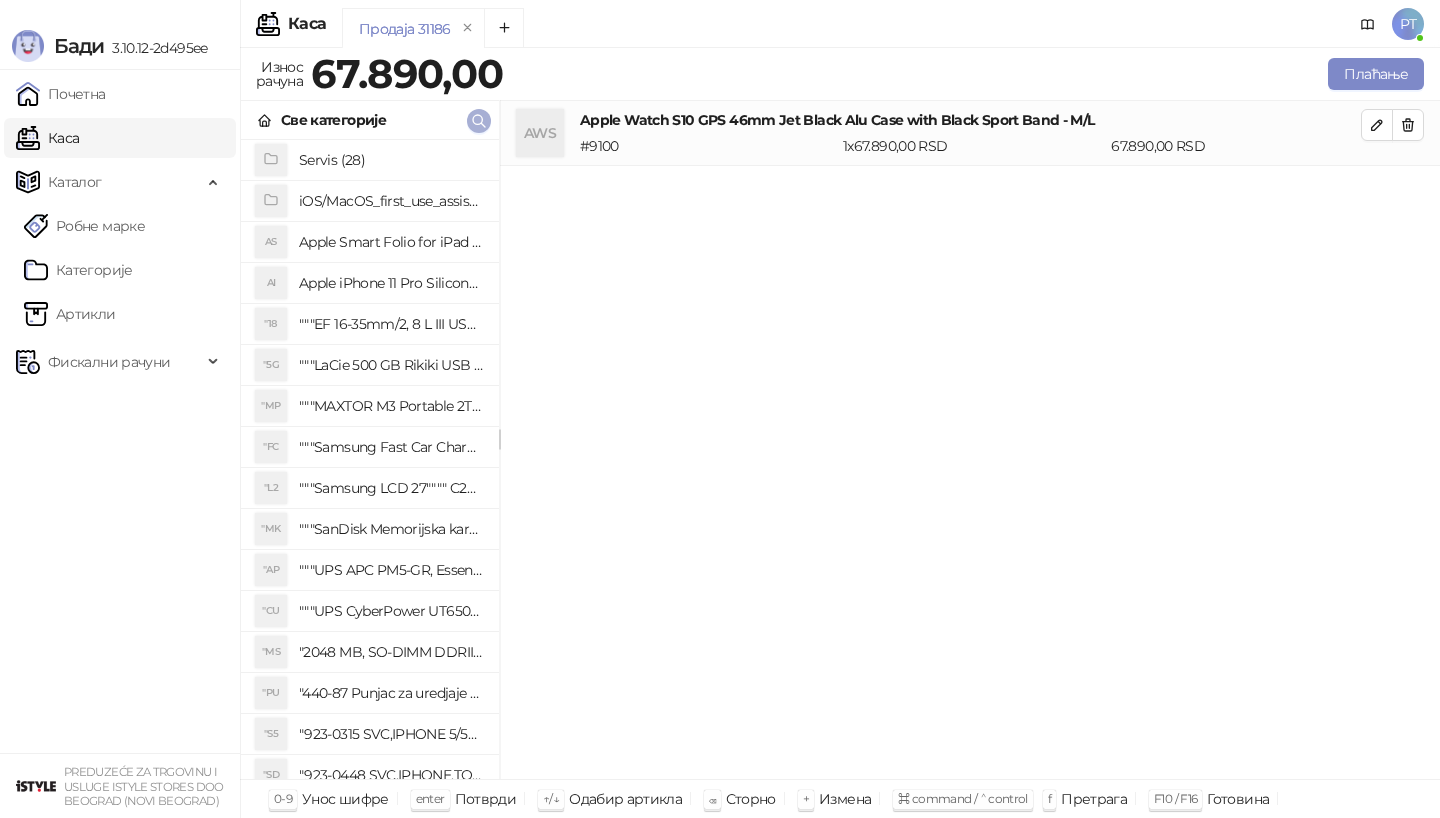 click 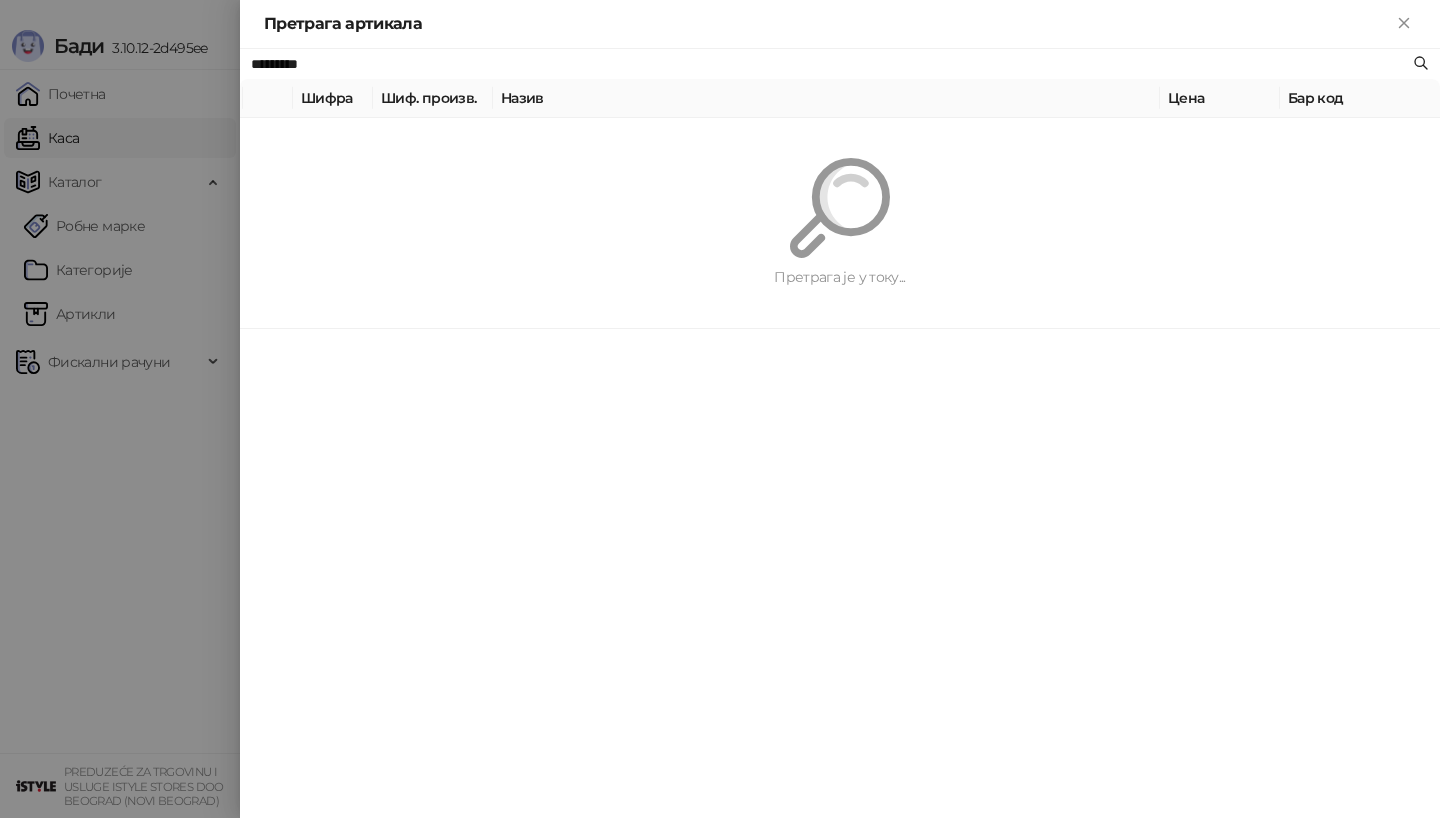 paste on "*******" 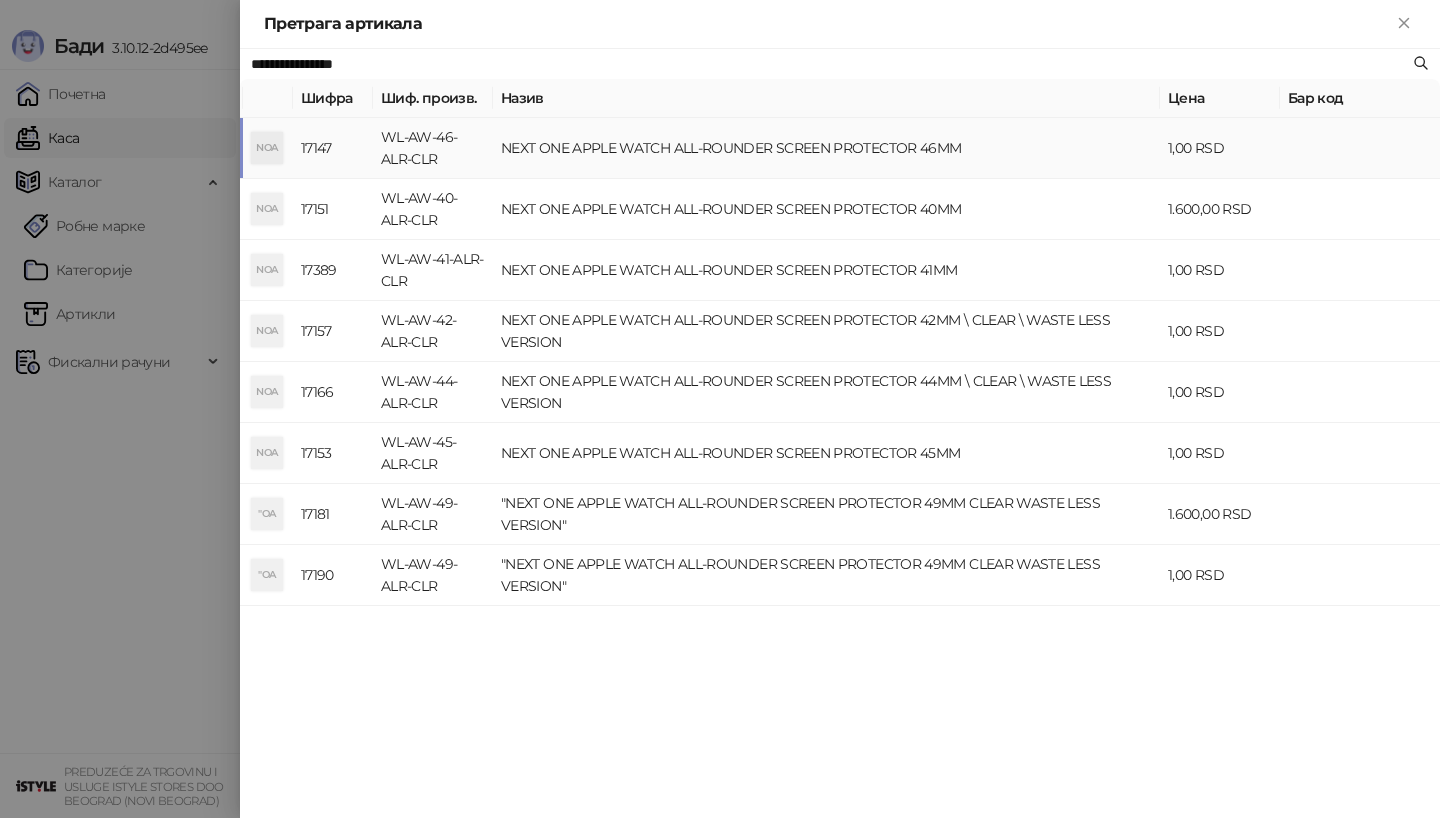 click on "NOA" at bounding box center [267, 148] 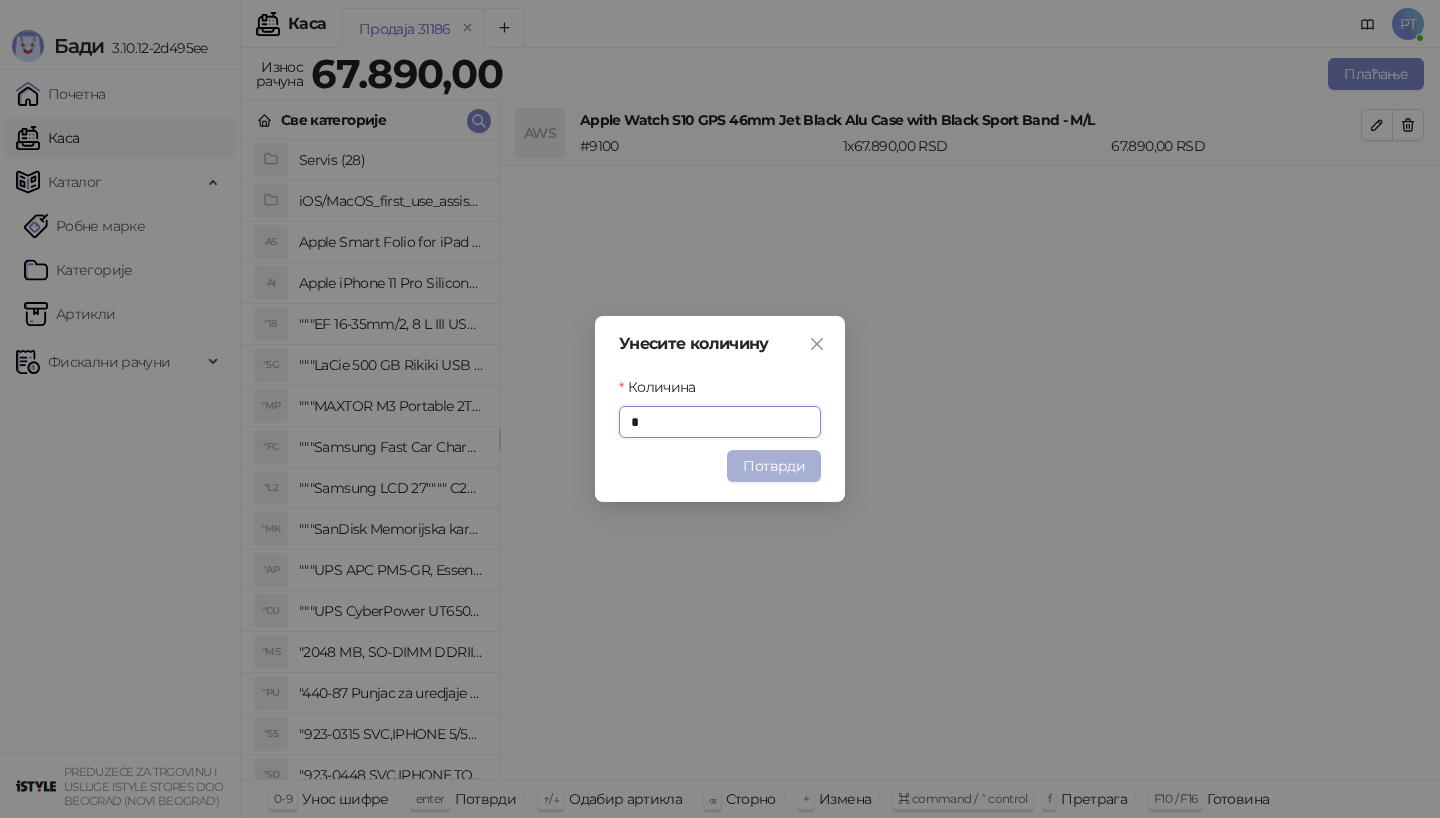 click on "Потврди" at bounding box center [774, 466] 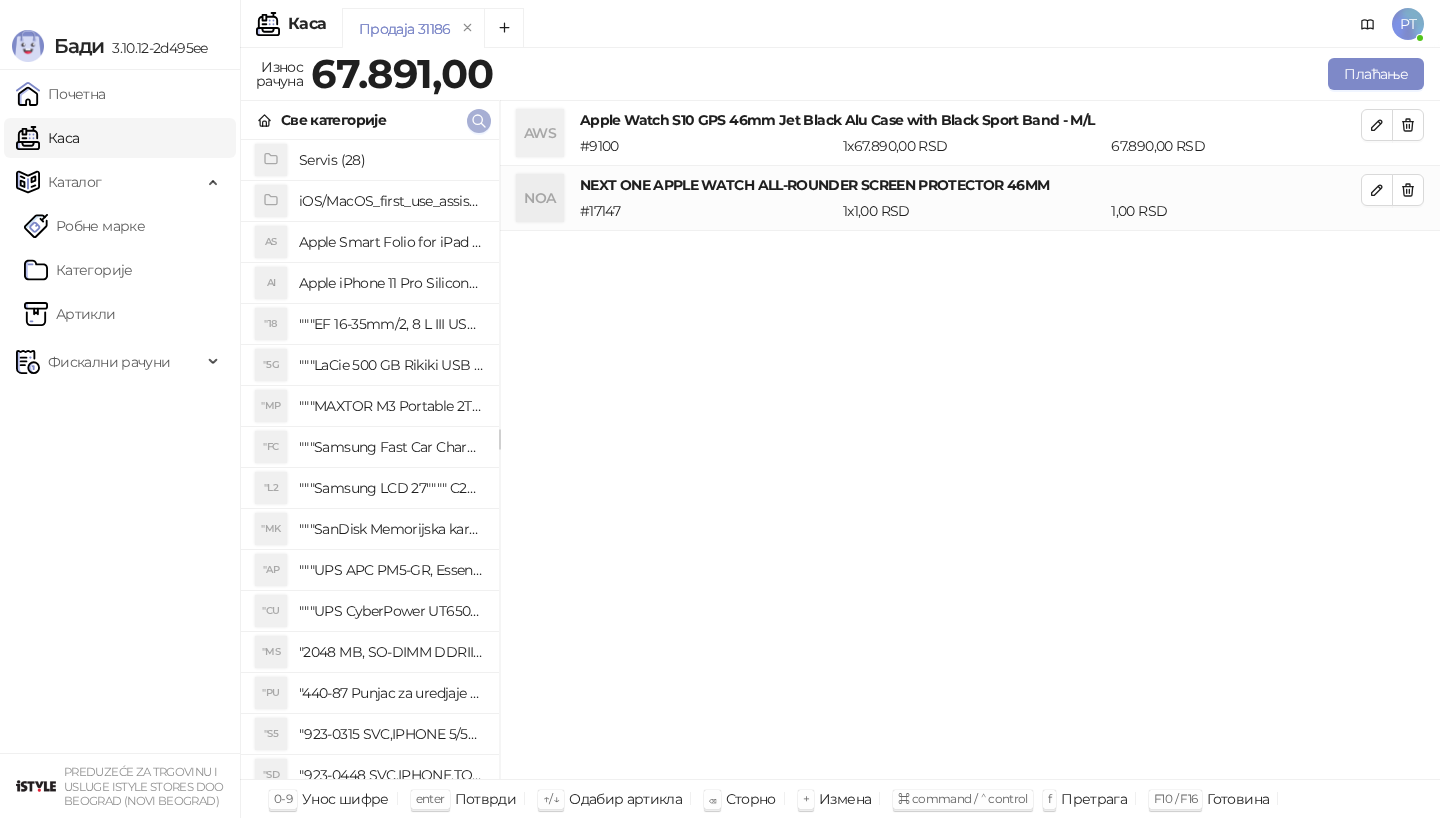 click at bounding box center (479, 120) 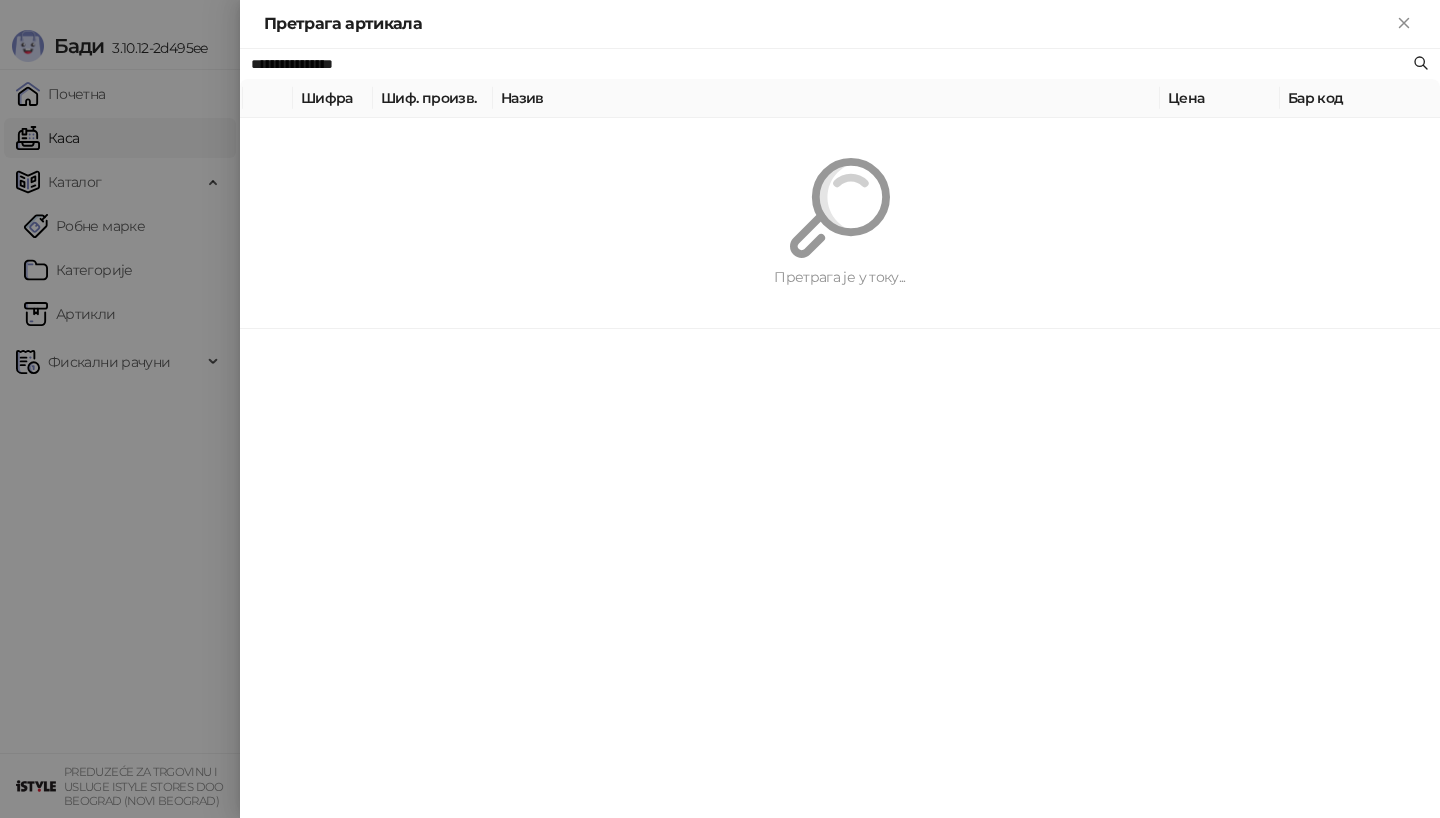paste on "**********" 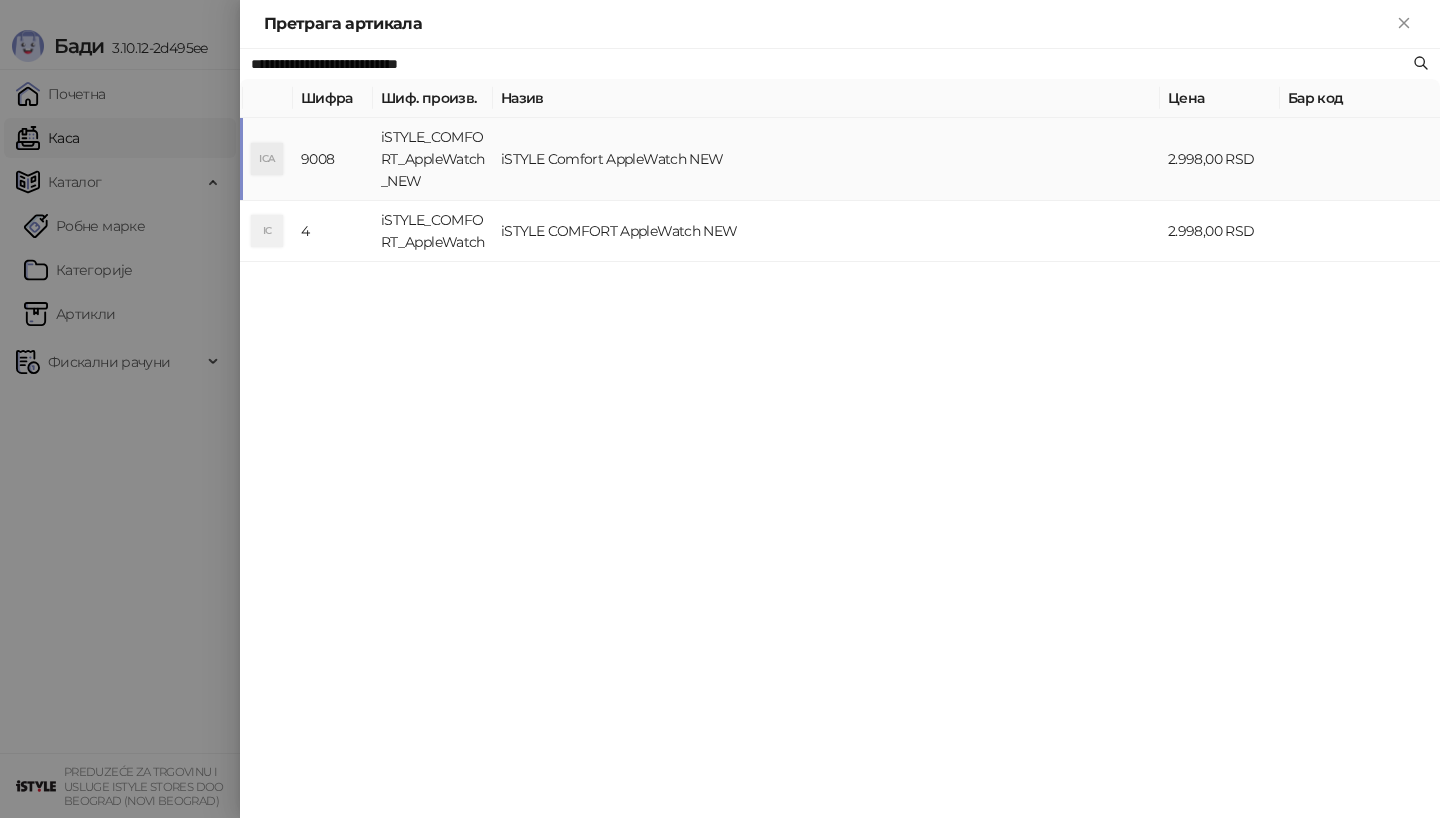 click on "ICA" at bounding box center (267, 159) 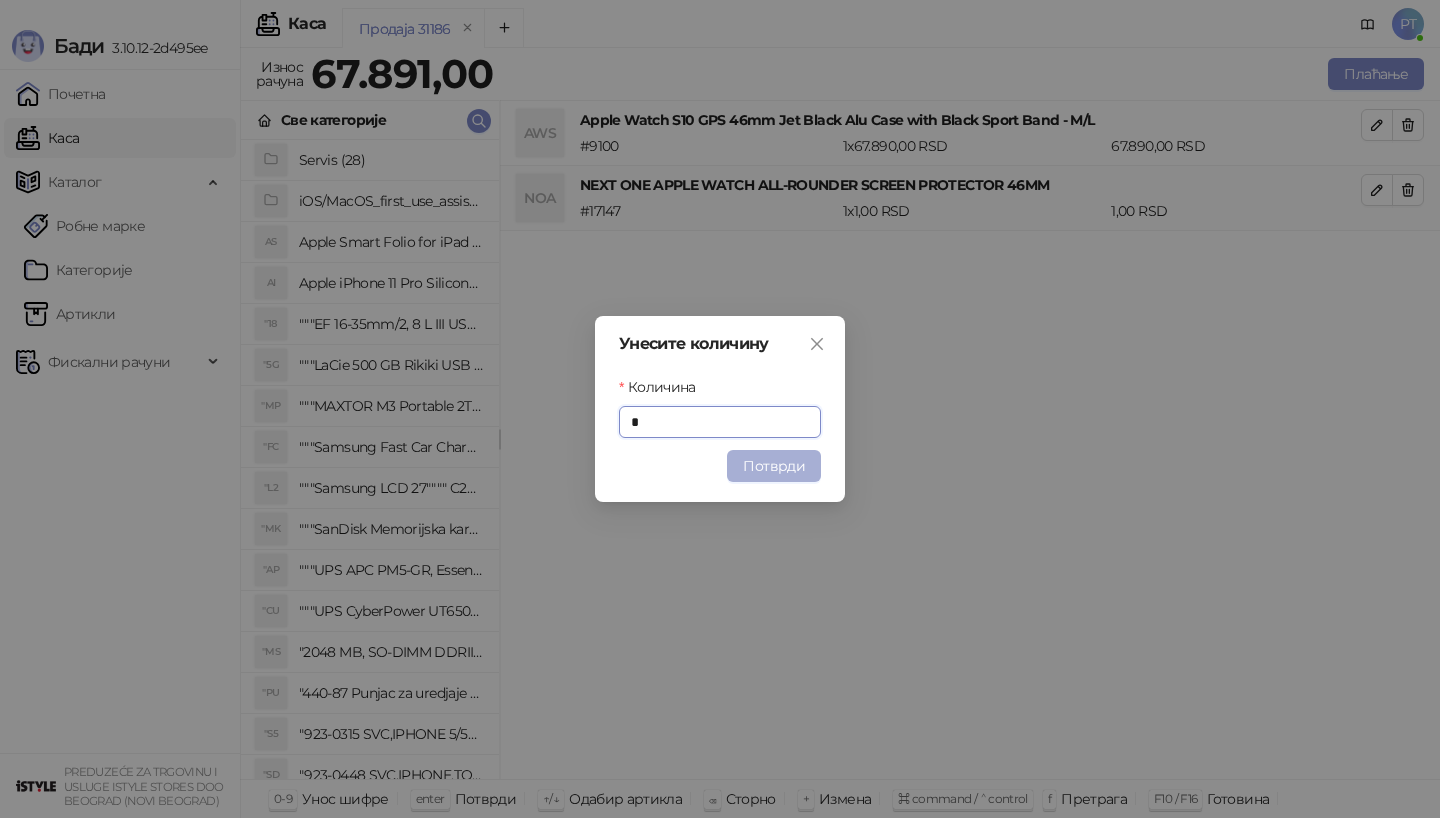 click on "Потврди" at bounding box center [774, 466] 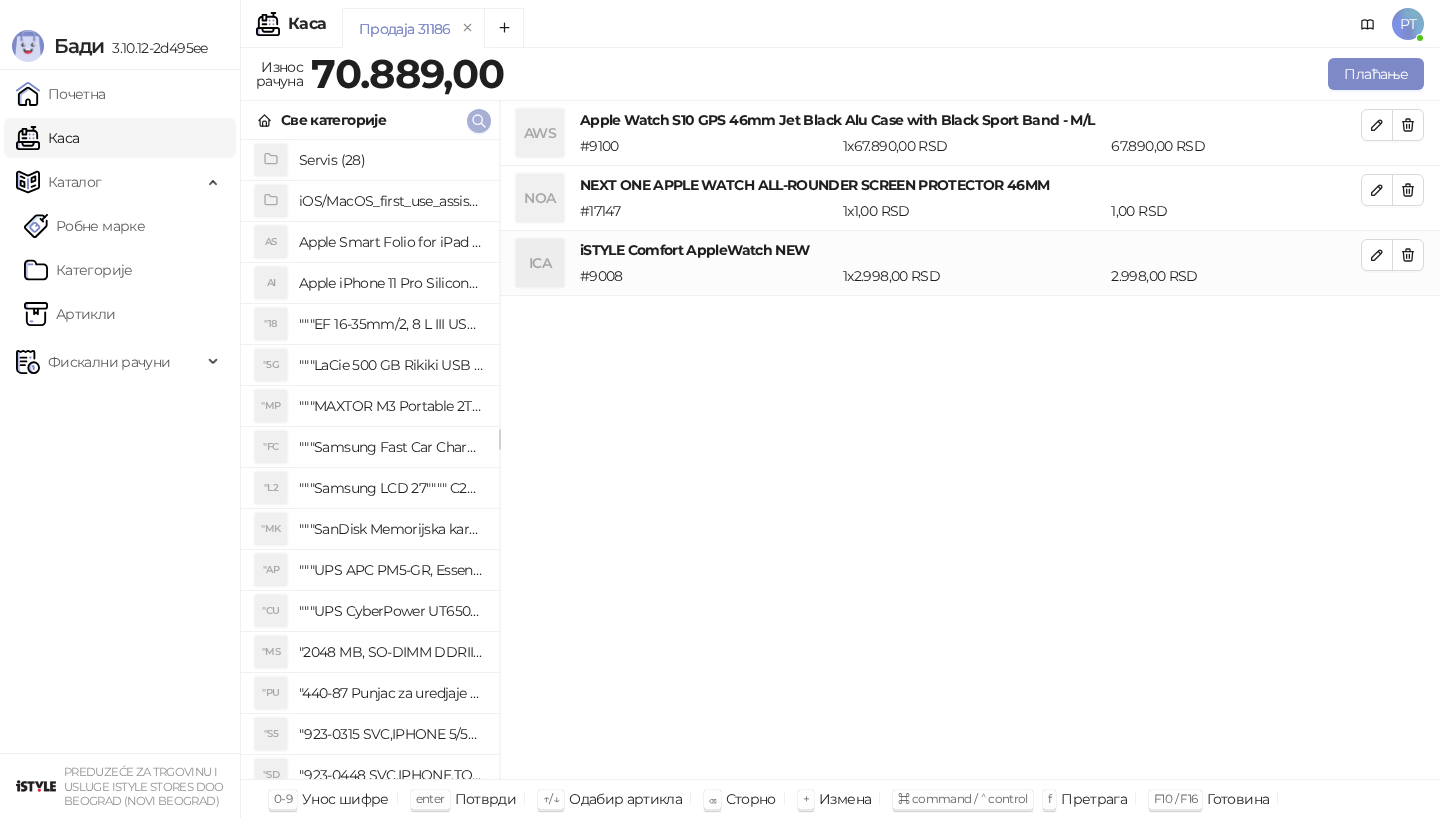 click 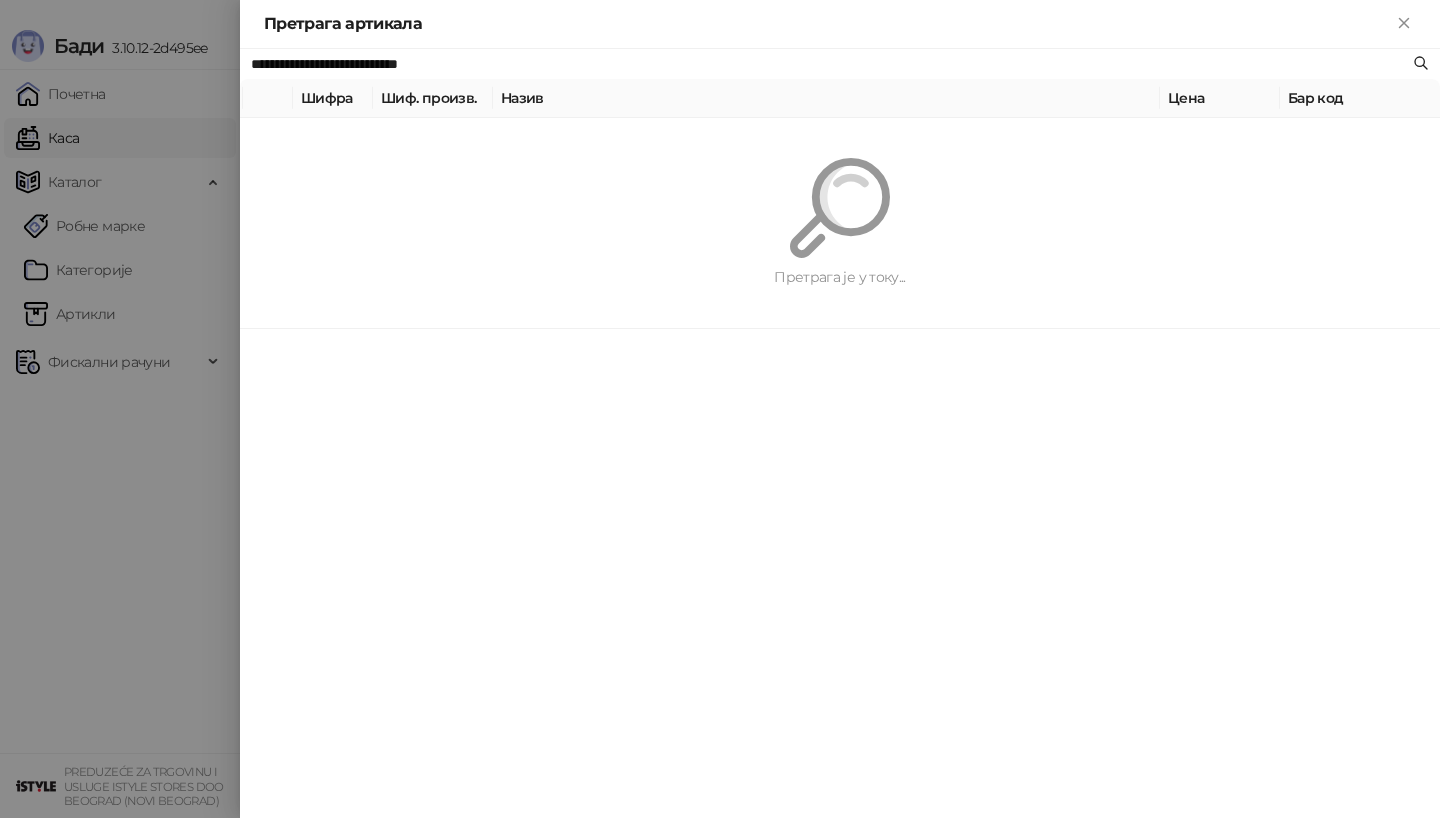 paste 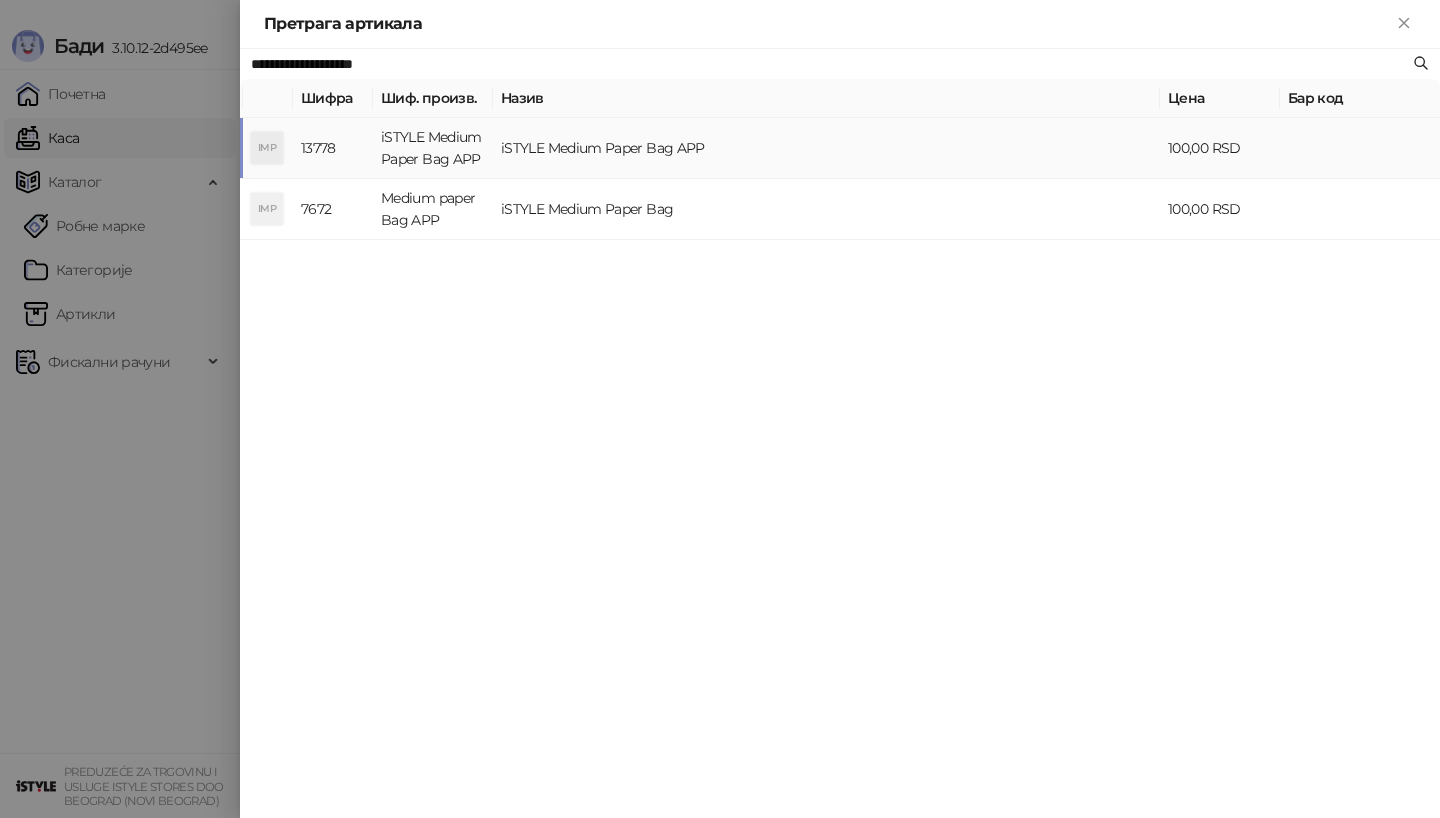 type on "**********" 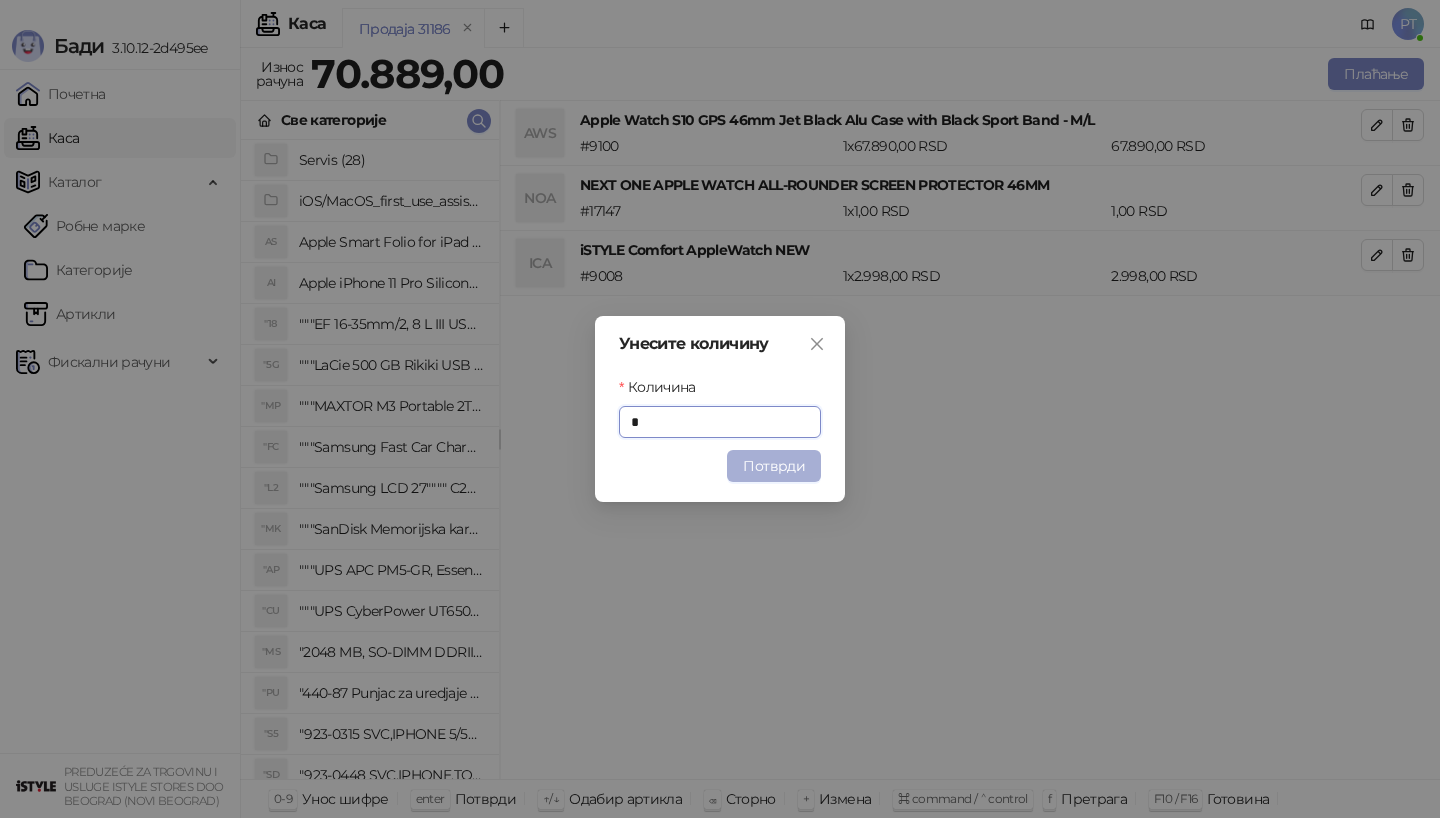 click on "Потврди" at bounding box center (774, 466) 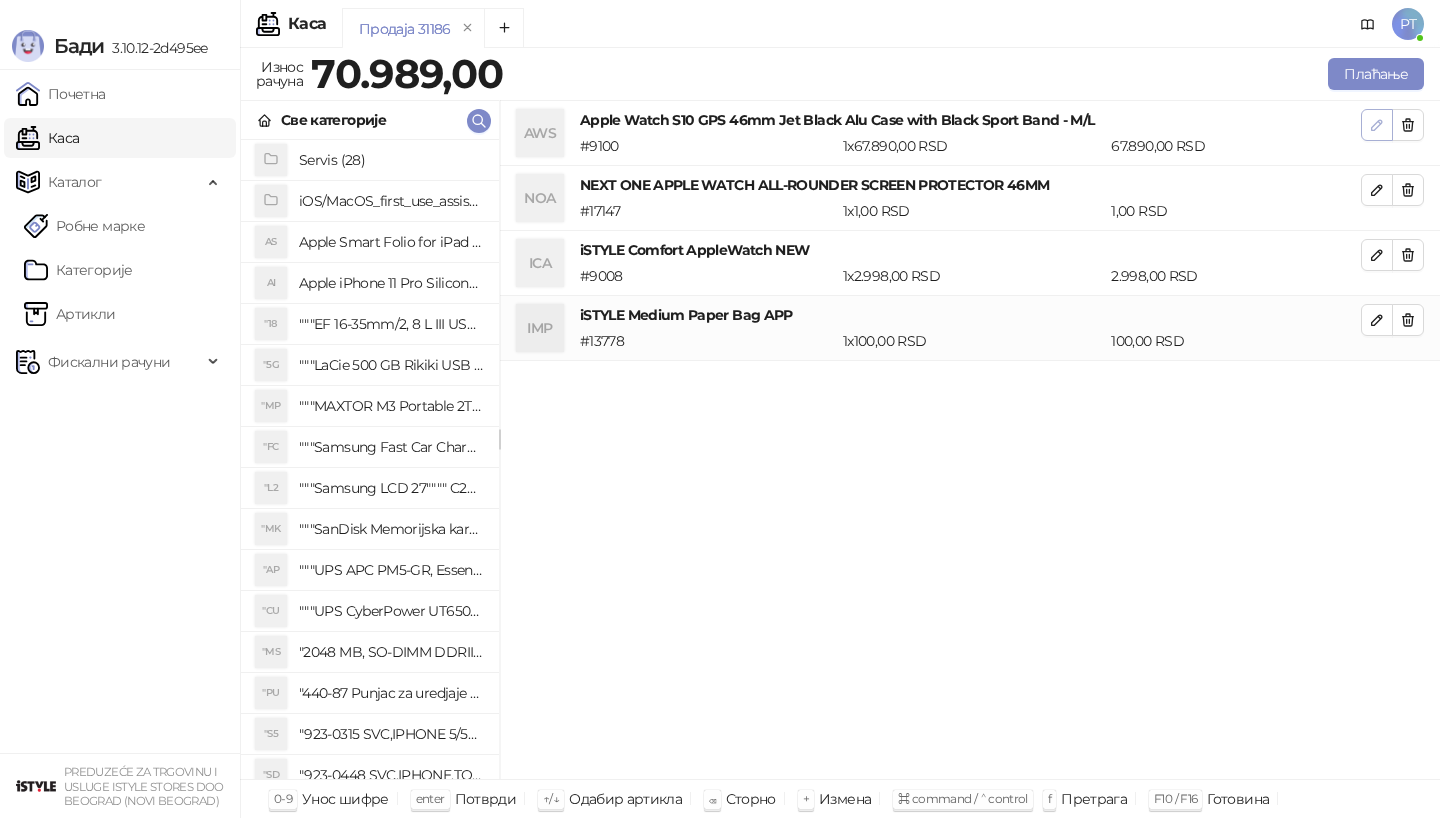 click at bounding box center [1377, 125] 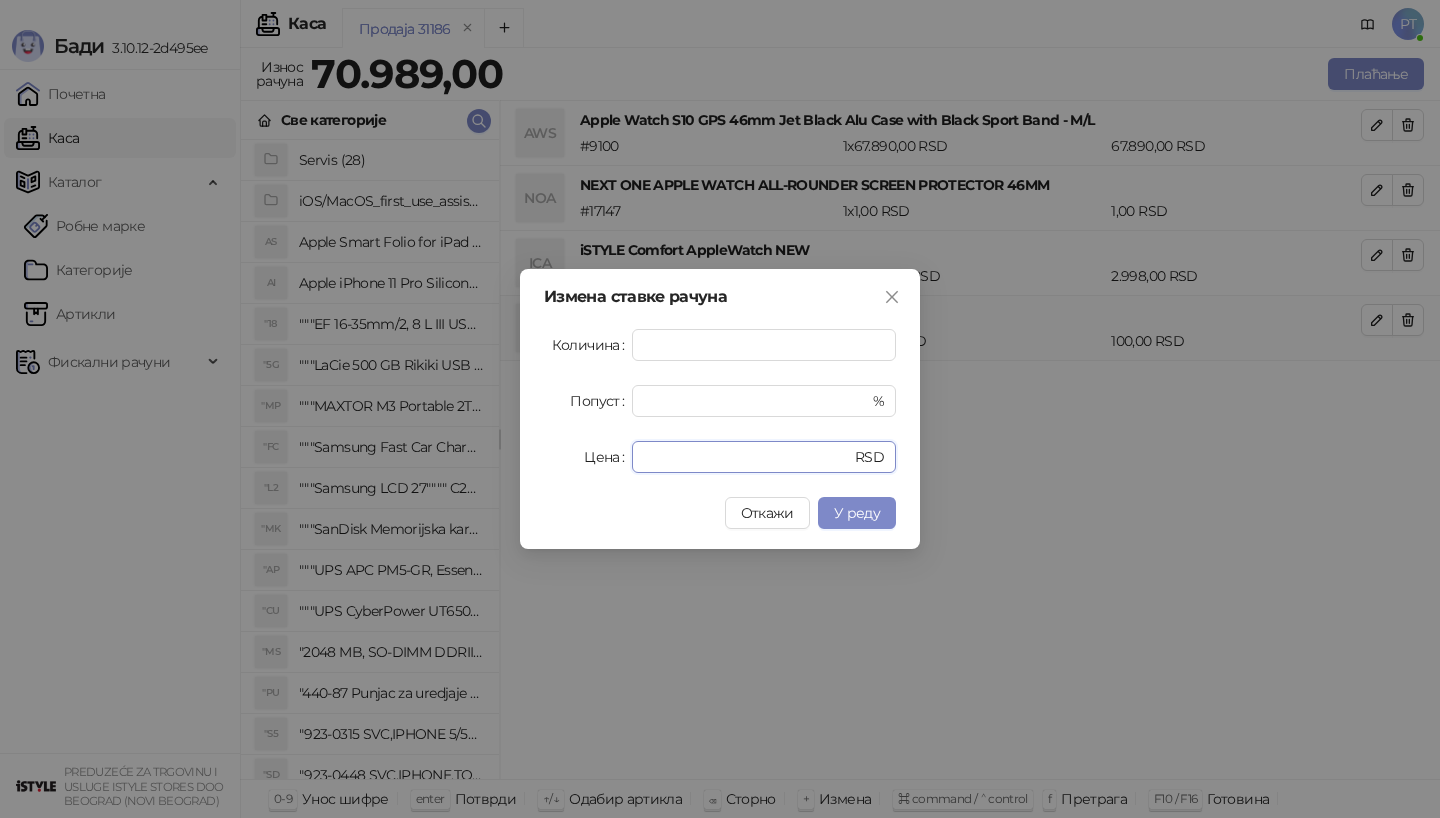 drag, startPoint x: 701, startPoint y: 461, endPoint x: 567, endPoint y: 461, distance: 134 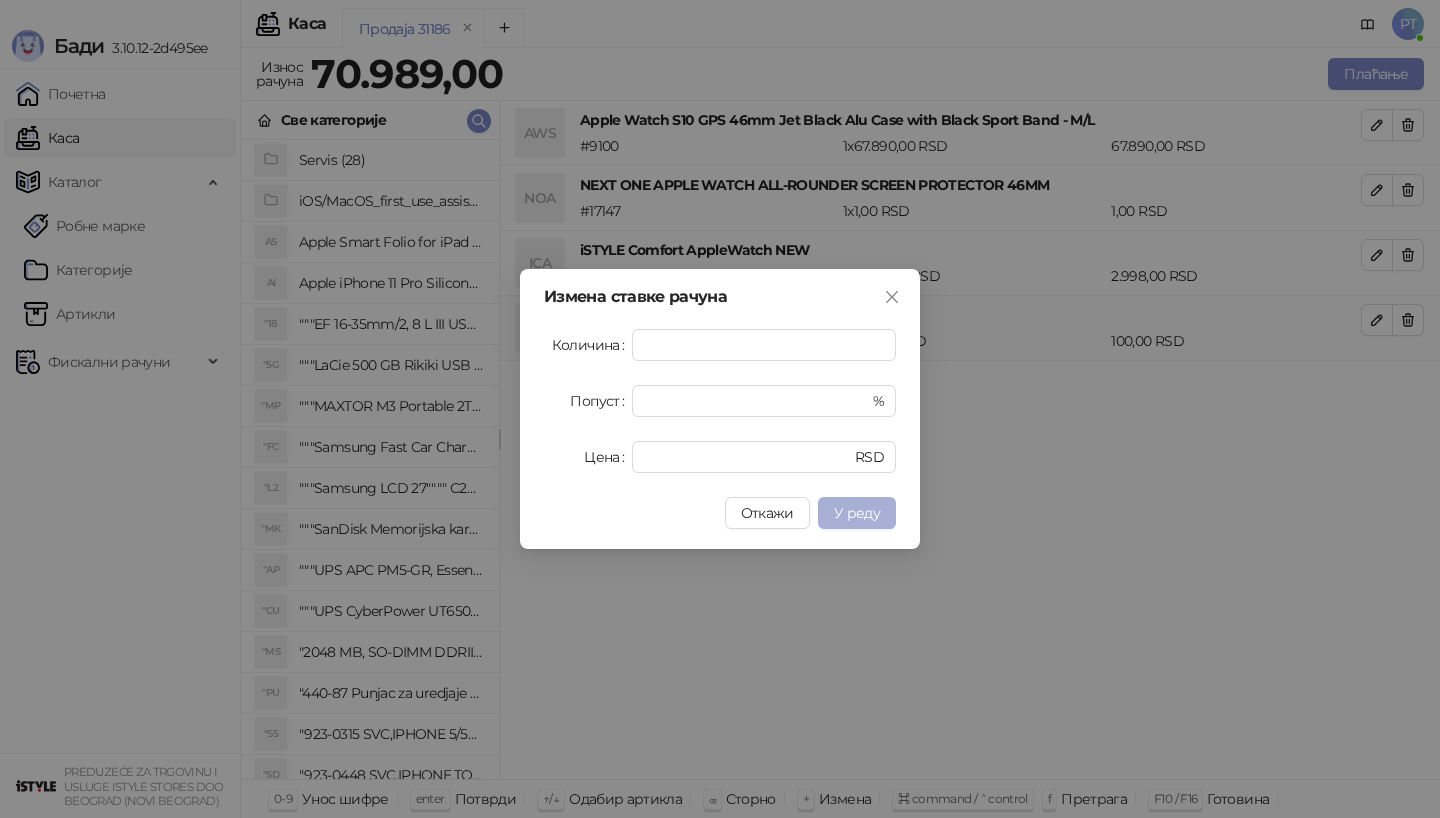 type on "*****" 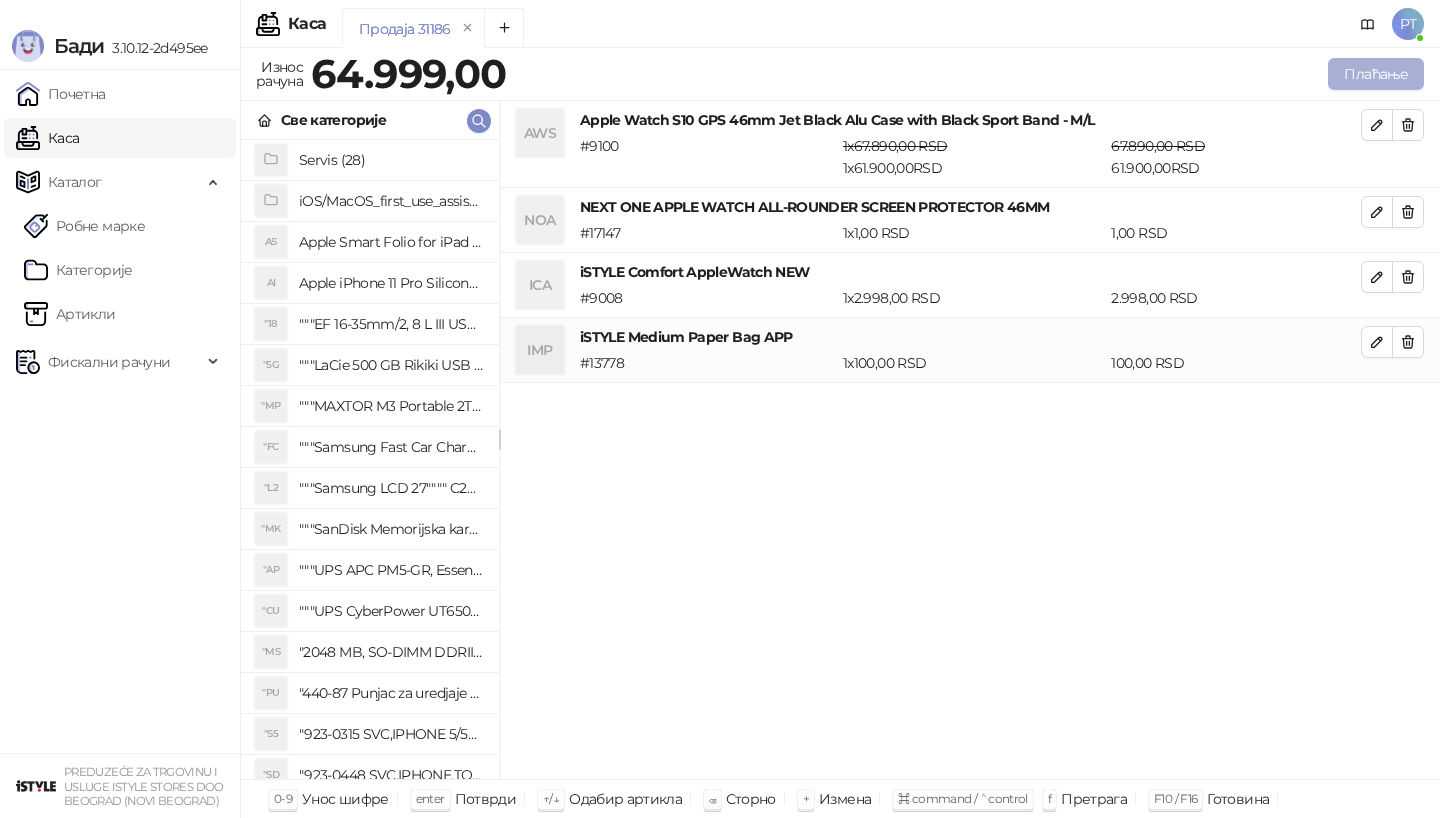click on "Плаћање" at bounding box center (1376, 74) 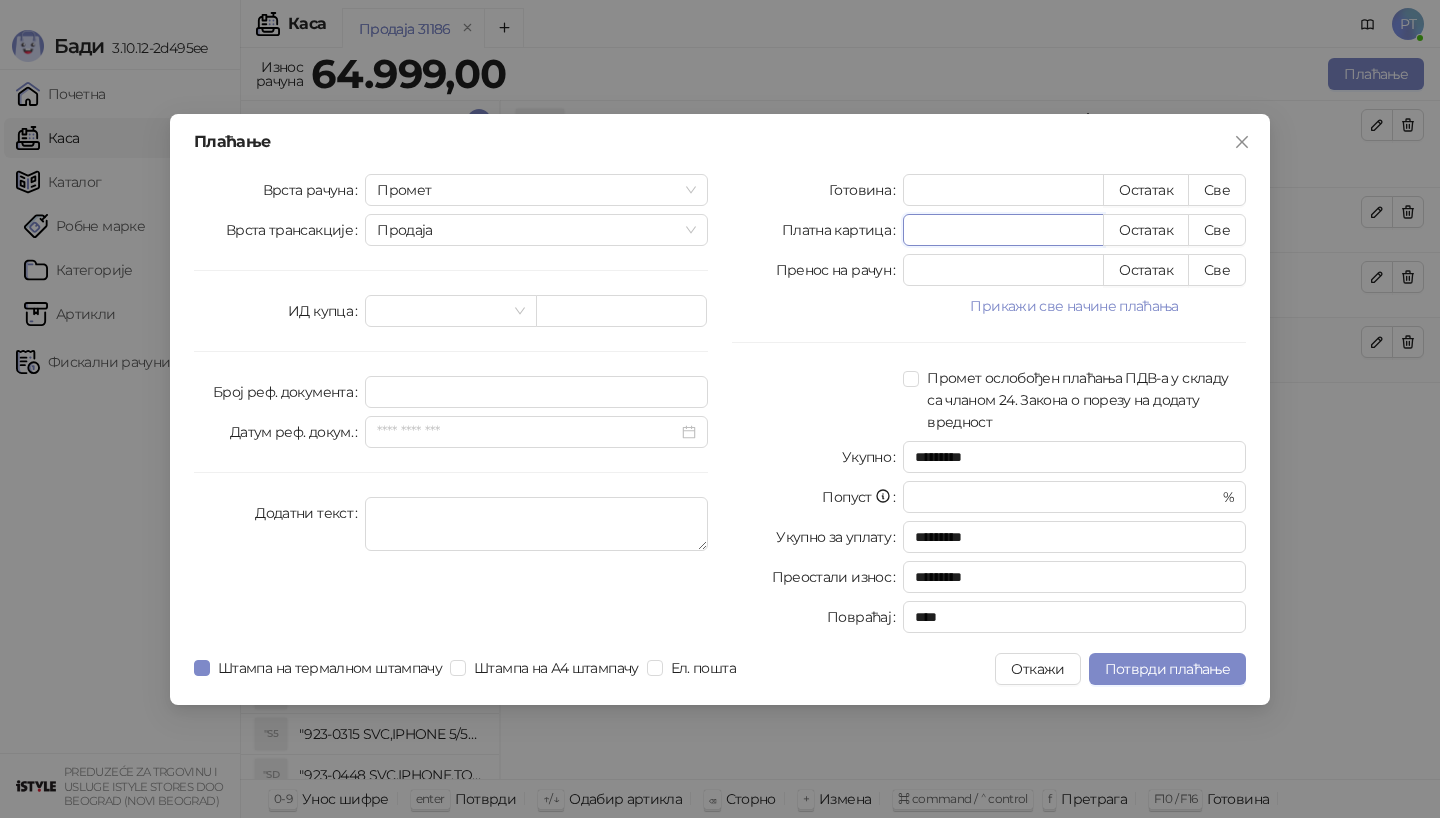 drag, startPoint x: 950, startPoint y: 226, endPoint x: 883, endPoint y: 226, distance: 67 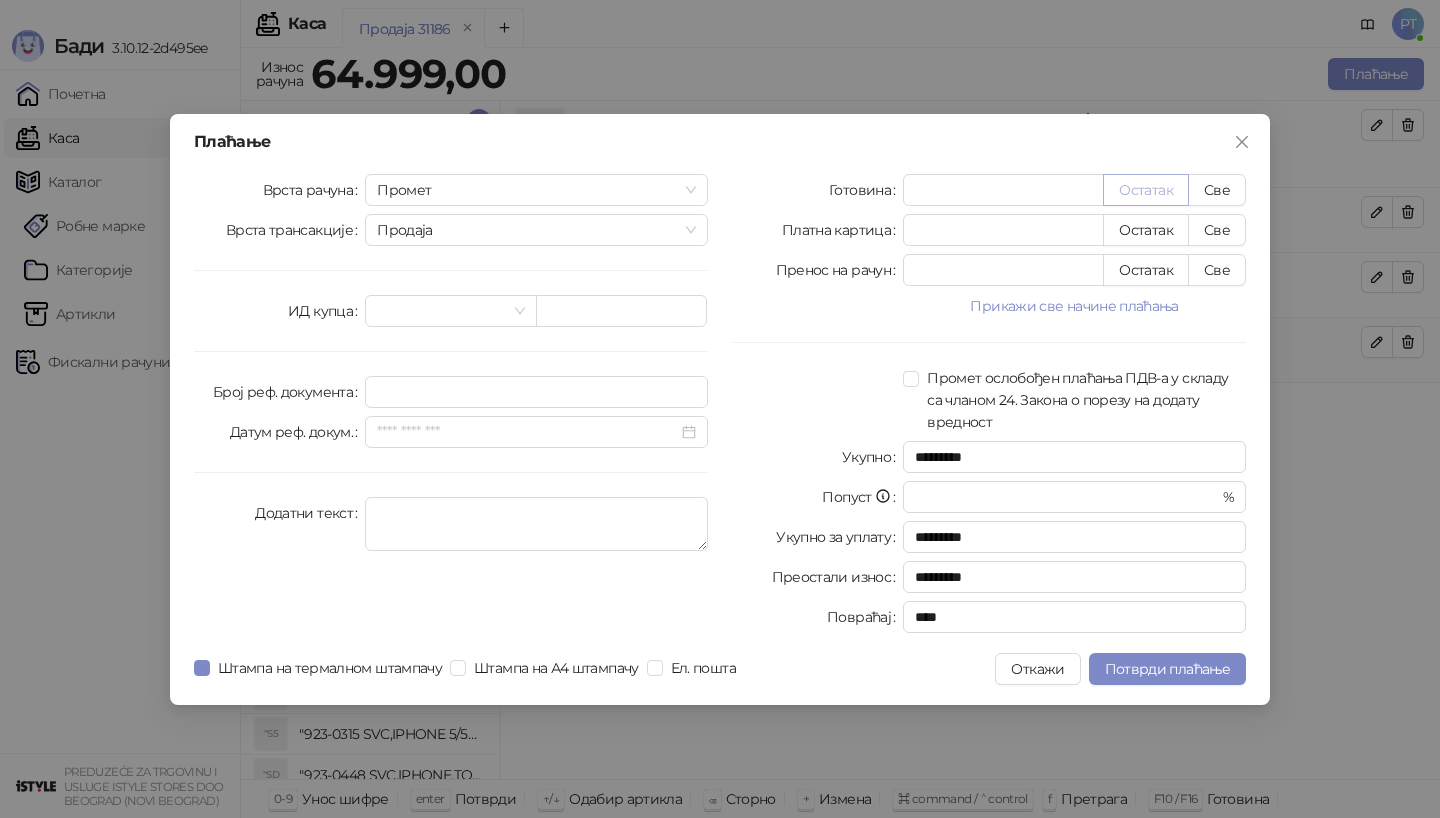 type on "****" 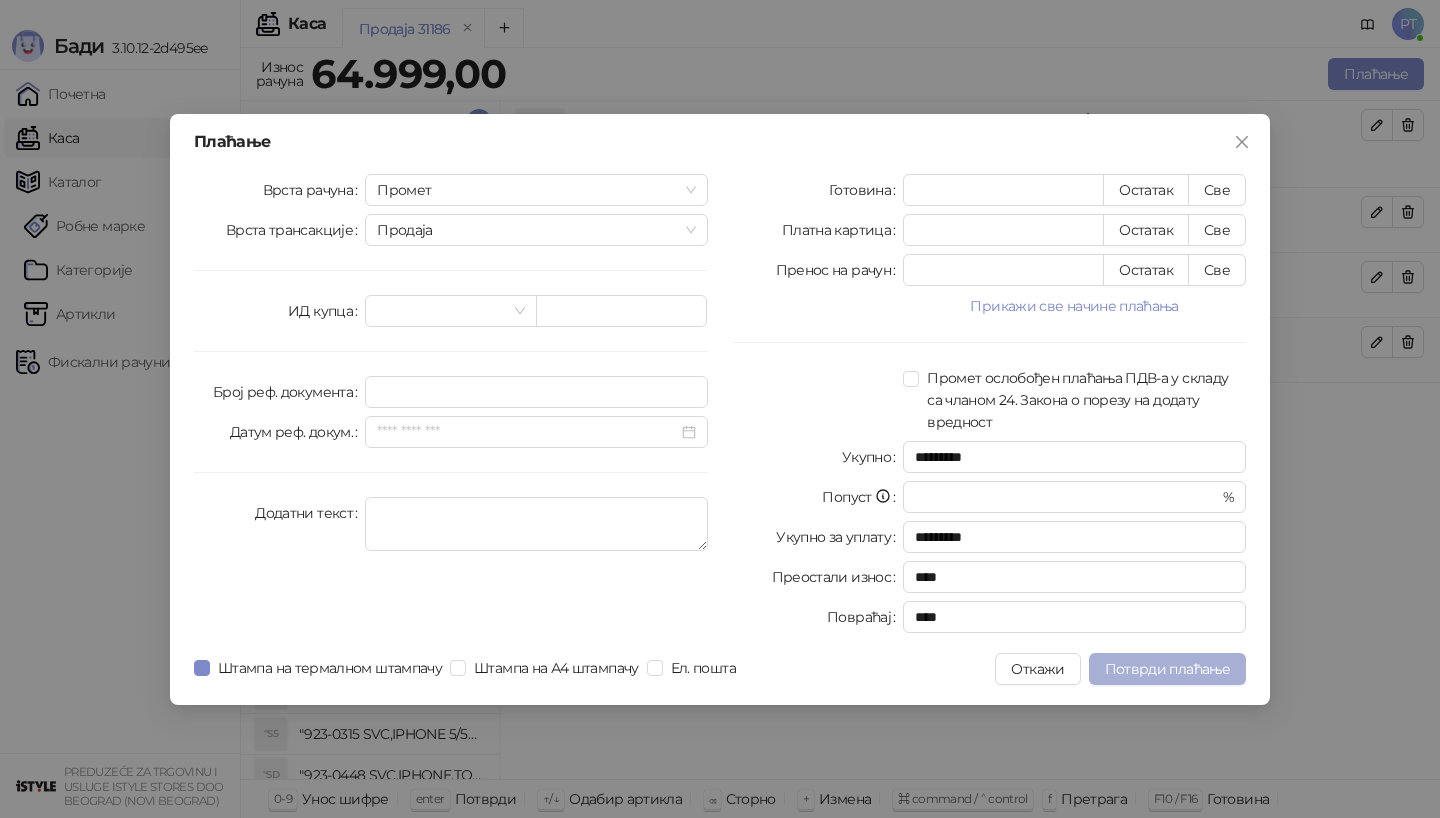 click on "Потврди плаћање" at bounding box center [1167, 669] 